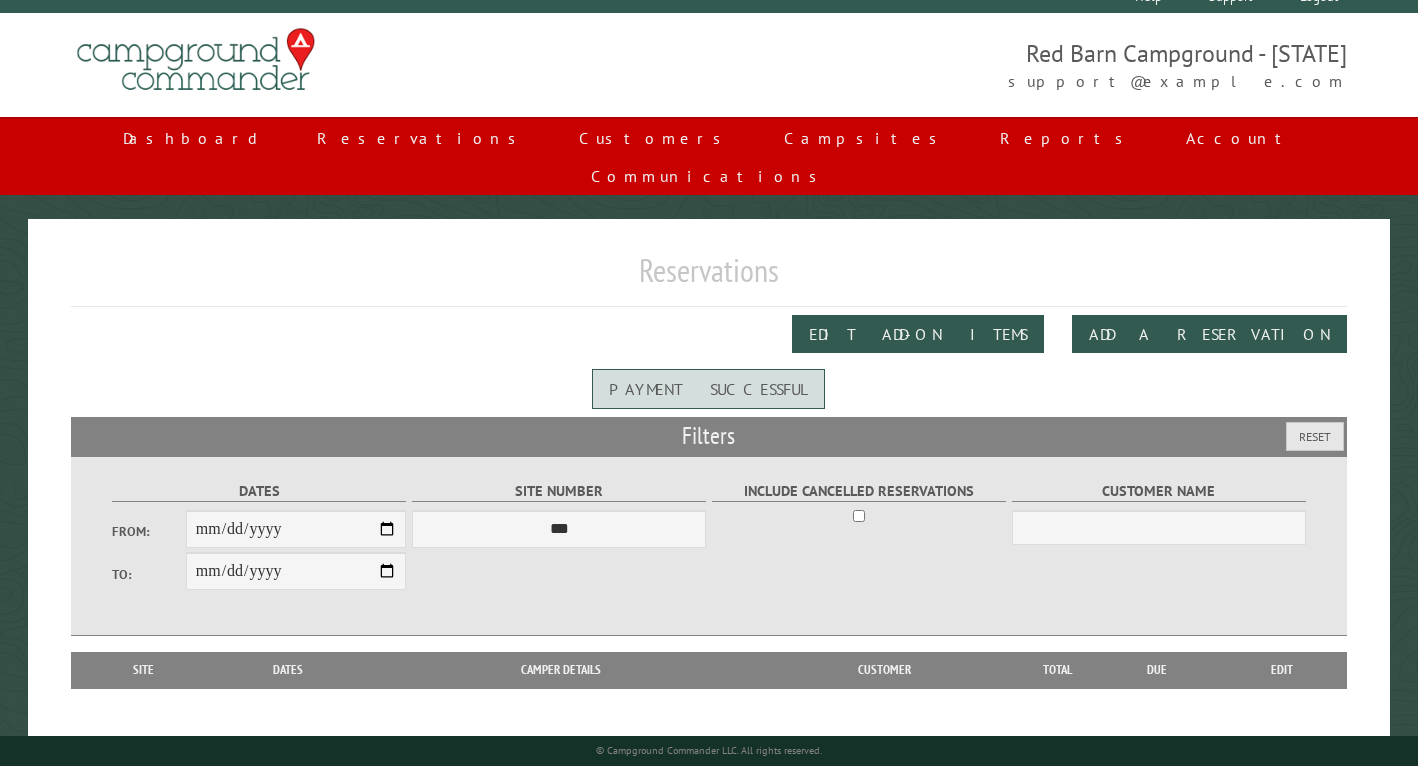 scroll, scrollTop: 31, scrollLeft: 0, axis: vertical 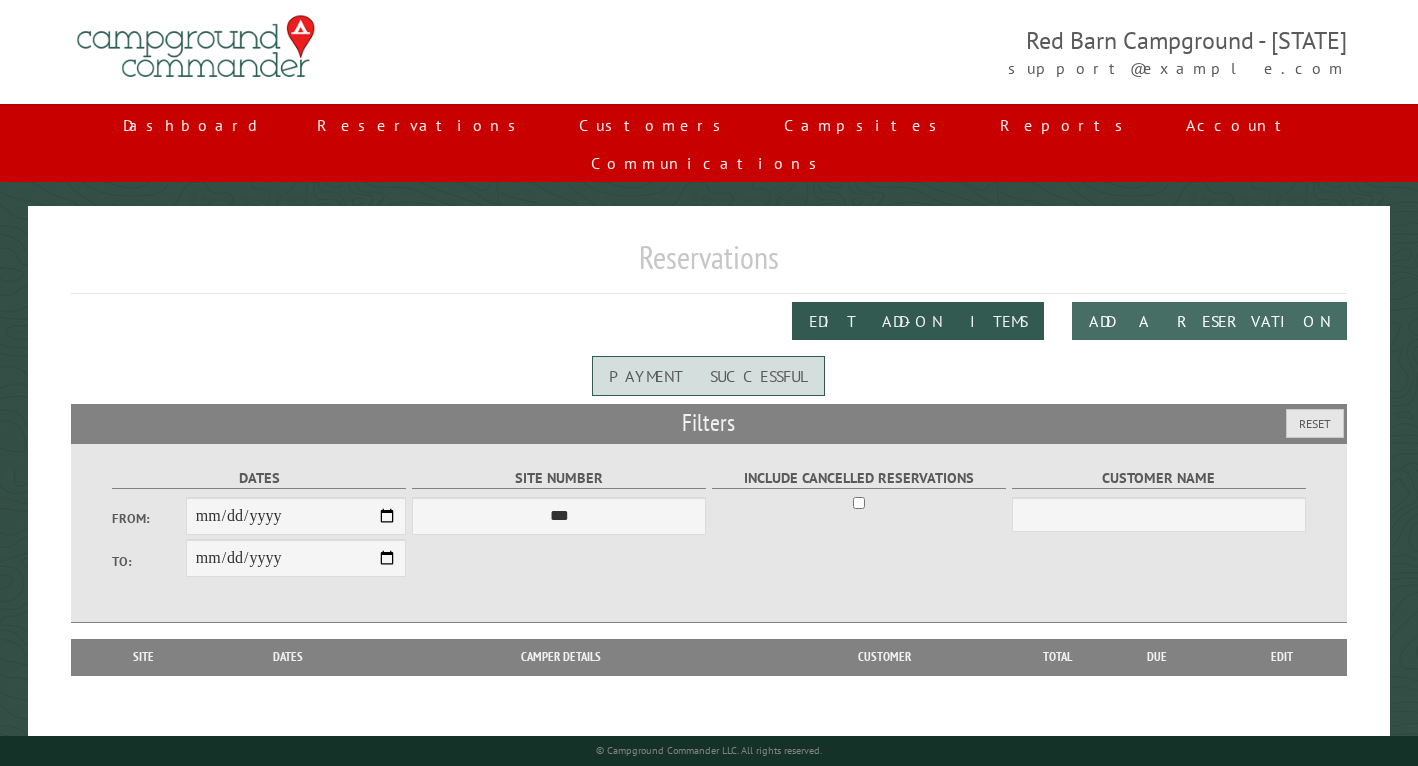 click on "Add a Reservation" at bounding box center (1209, 321) 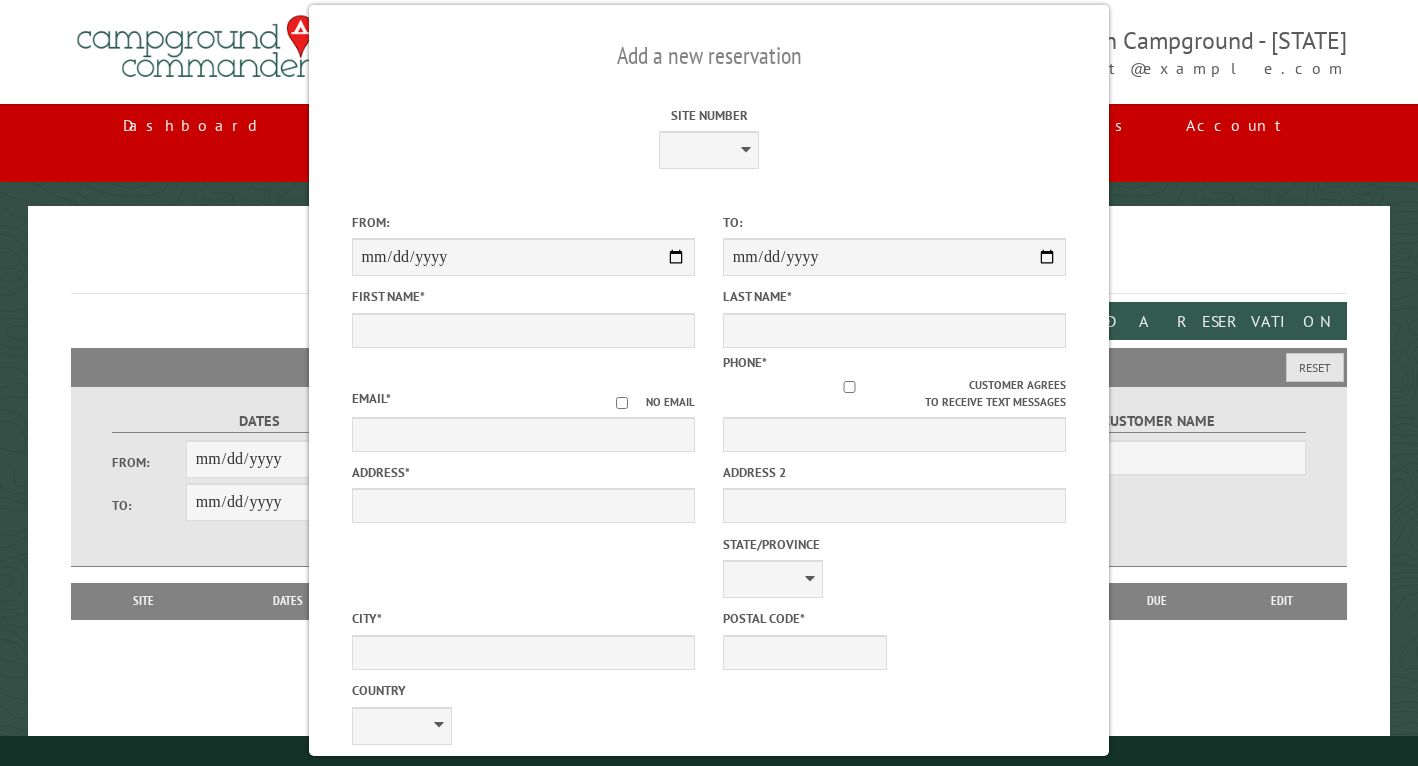 click on "support@example.com" at bounding box center [708, 512] 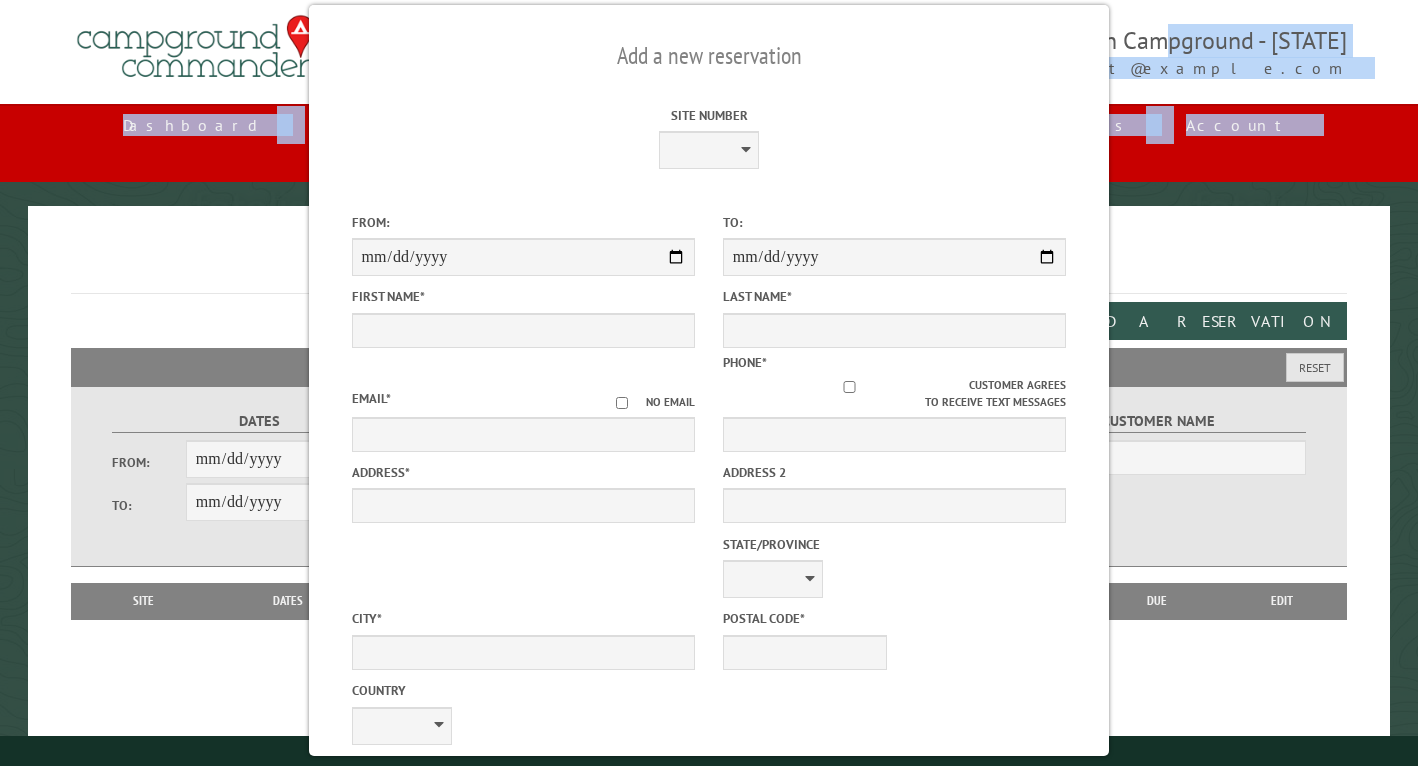 click on "support@example.com" at bounding box center (1028, 52) 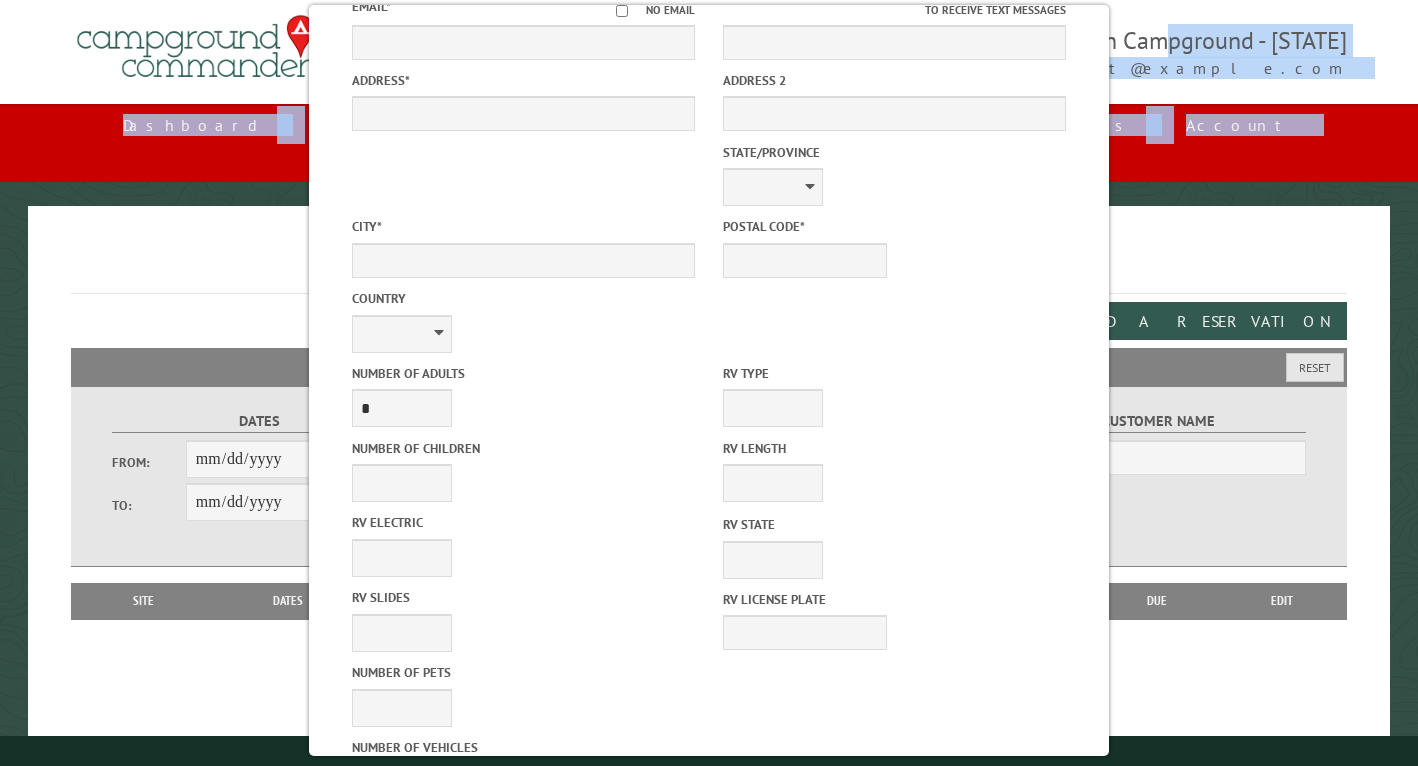 scroll, scrollTop: 391, scrollLeft: 0, axis: vertical 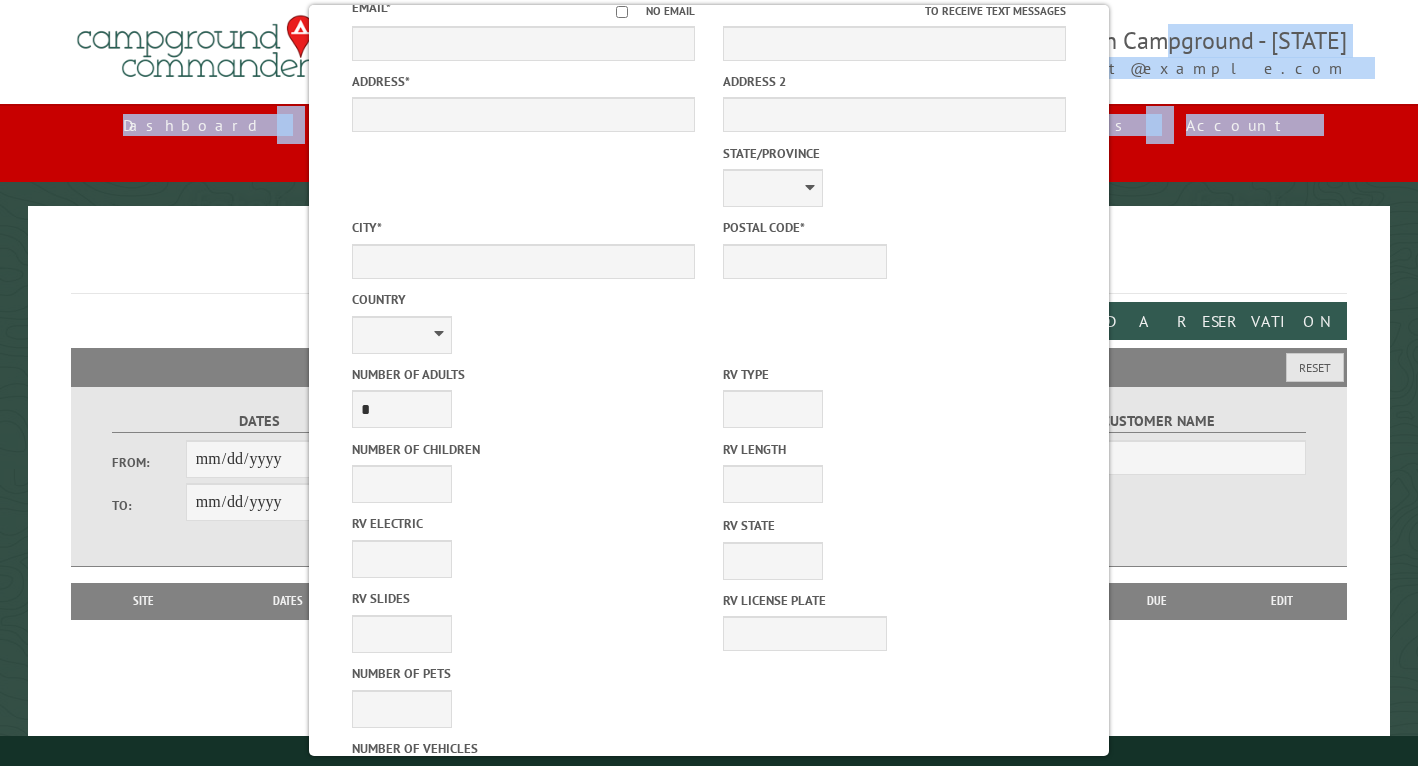 click on "Cancel" at bounding box center [618, 1055] 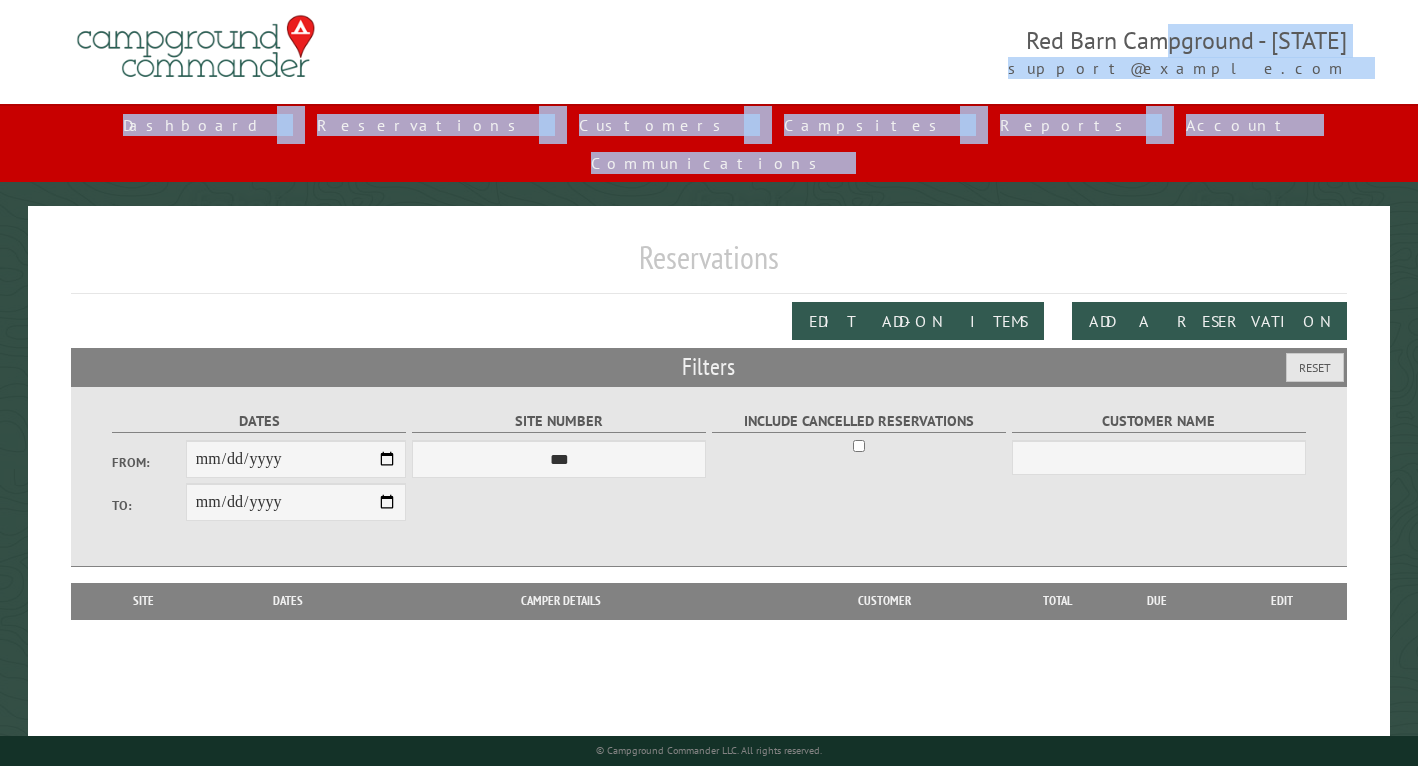 click on "Reservations" at bounding box center (709, 265) 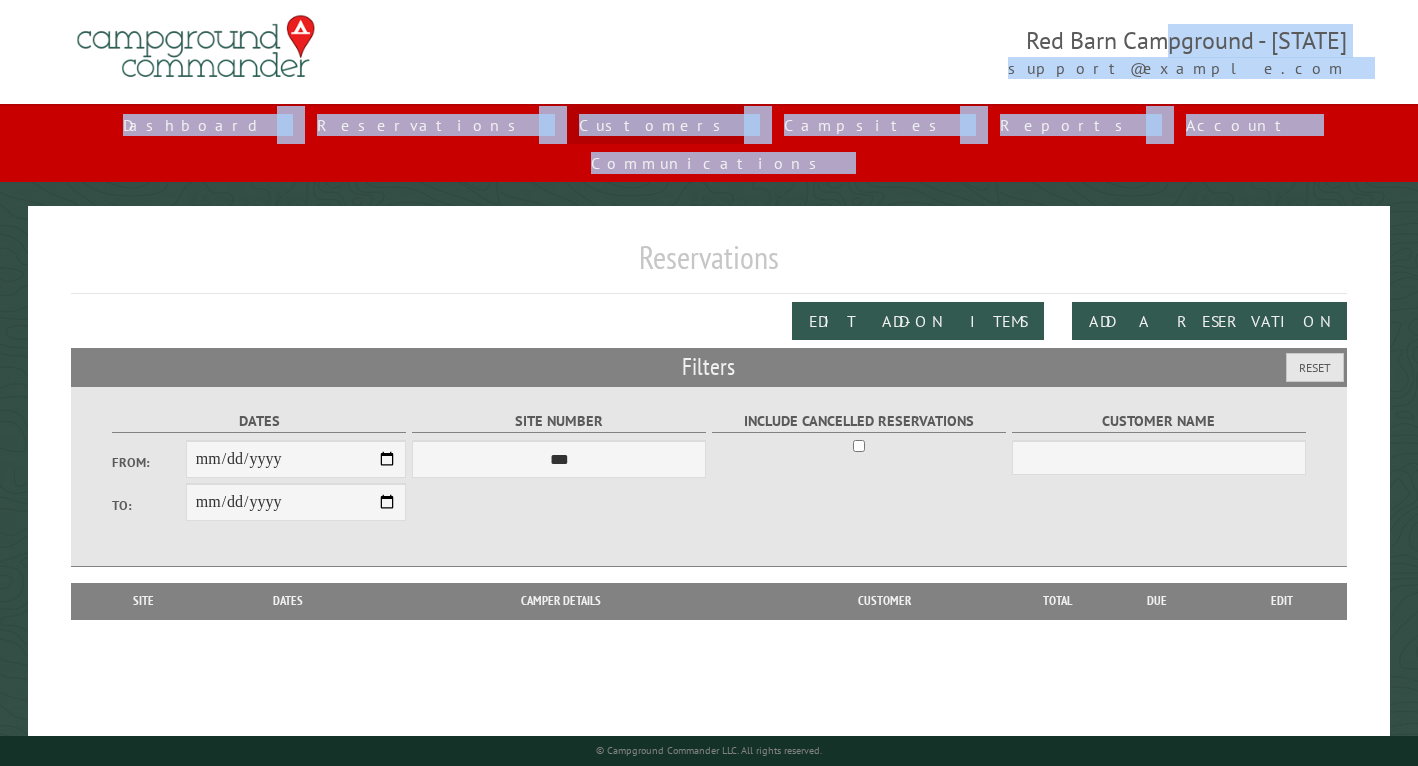 click on "Customers" at bounding box center (655, 125) 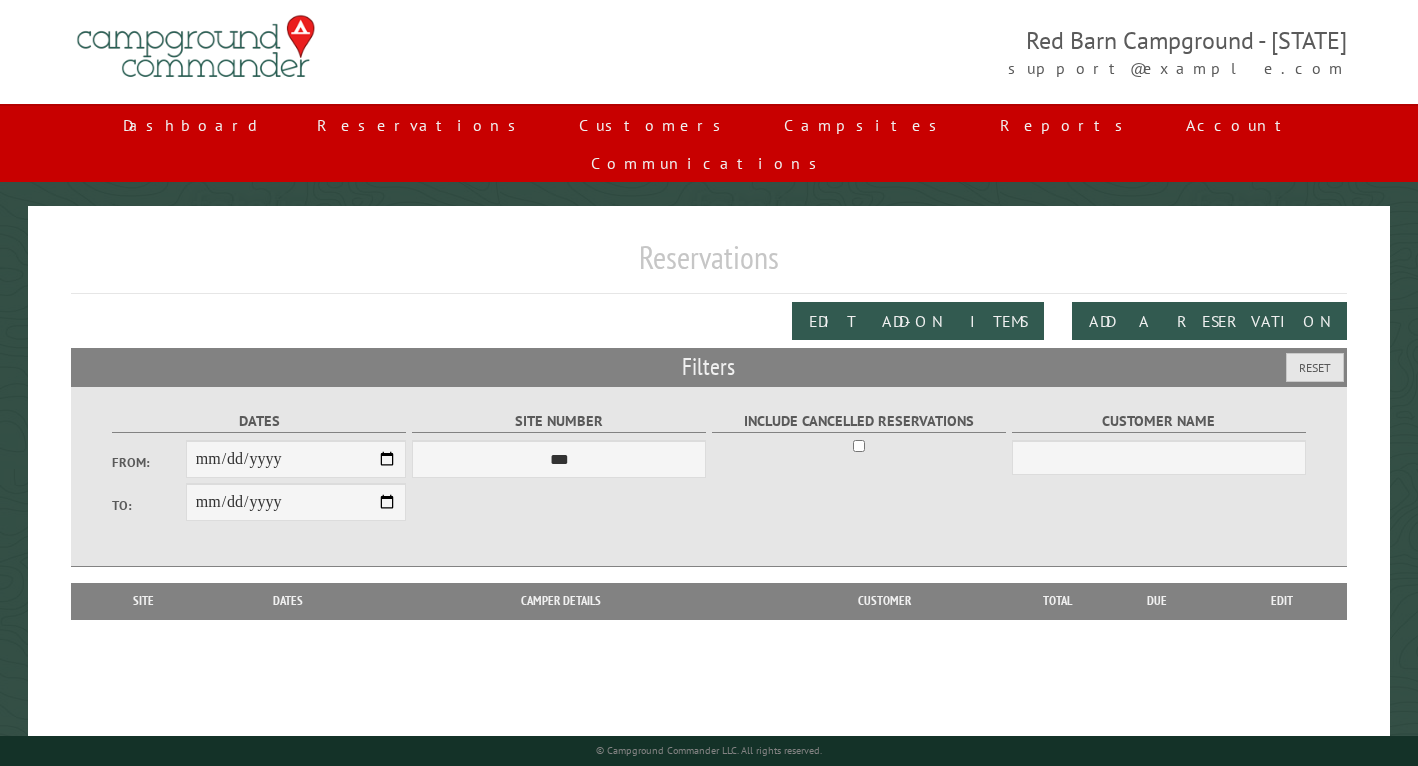 click on "support@example.com" at bounding box center (709, 47) 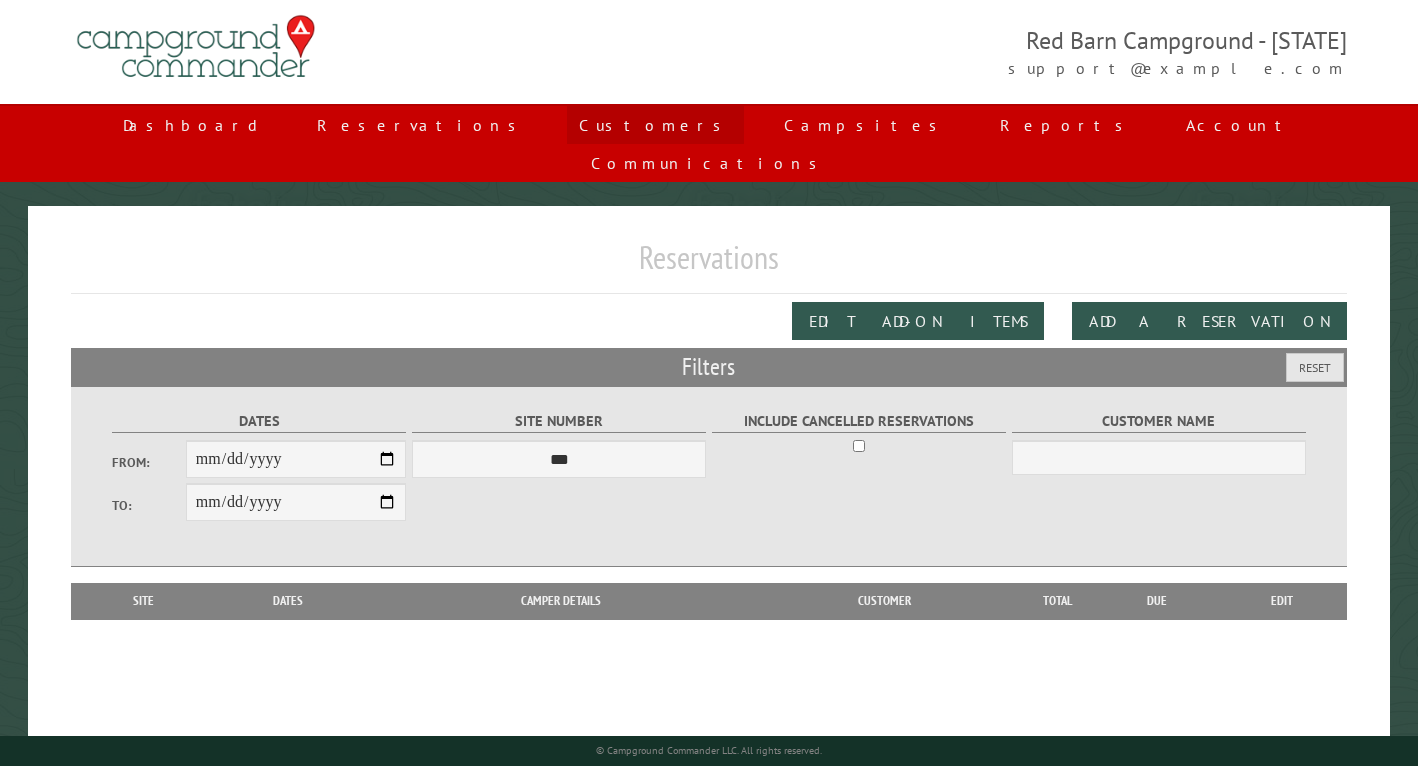 click on "Customers" at bounding box center (655, 125) 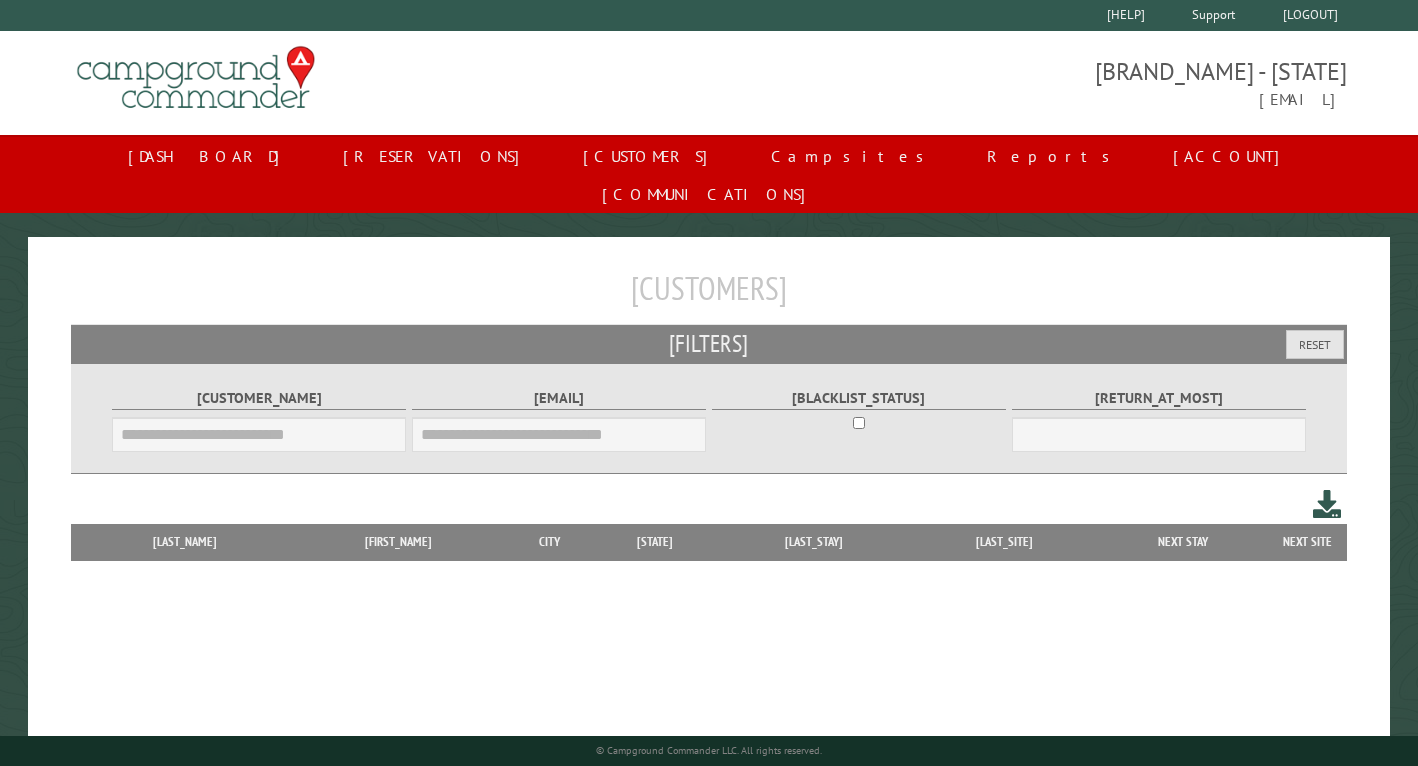 scroll, scrollTop: 0, scrollLeft: 0, axis: both 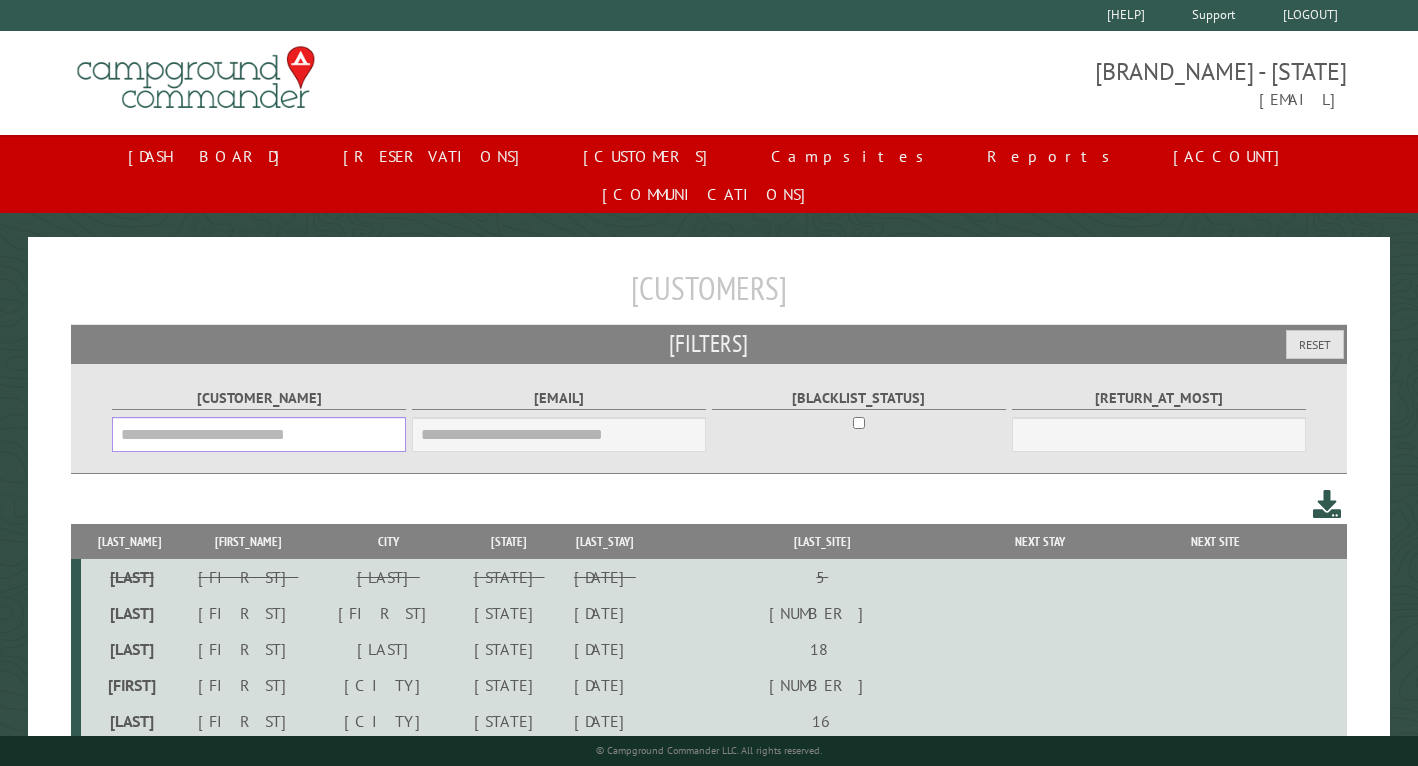 click on "[CUSTOMER_NAME]" at bounding box center [259, 434] 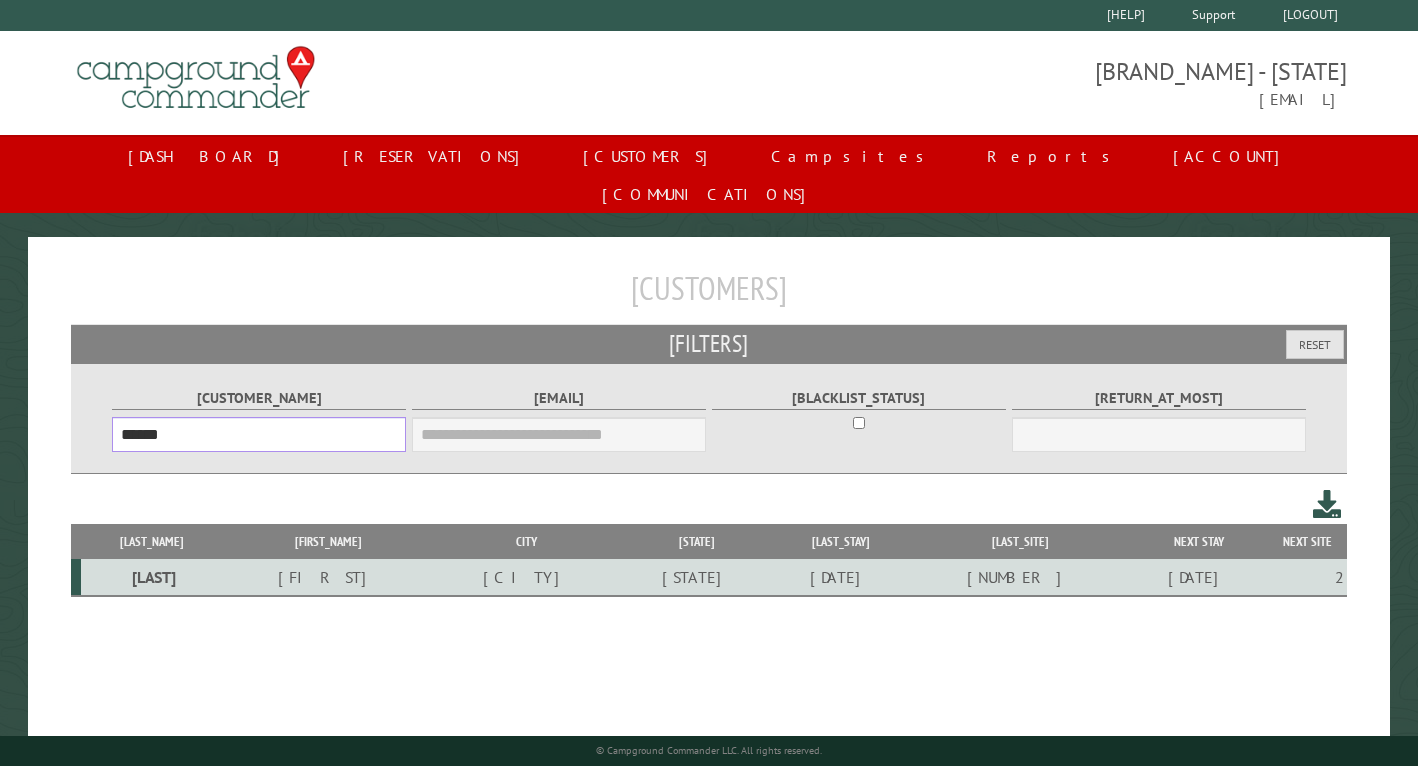 type on "******" 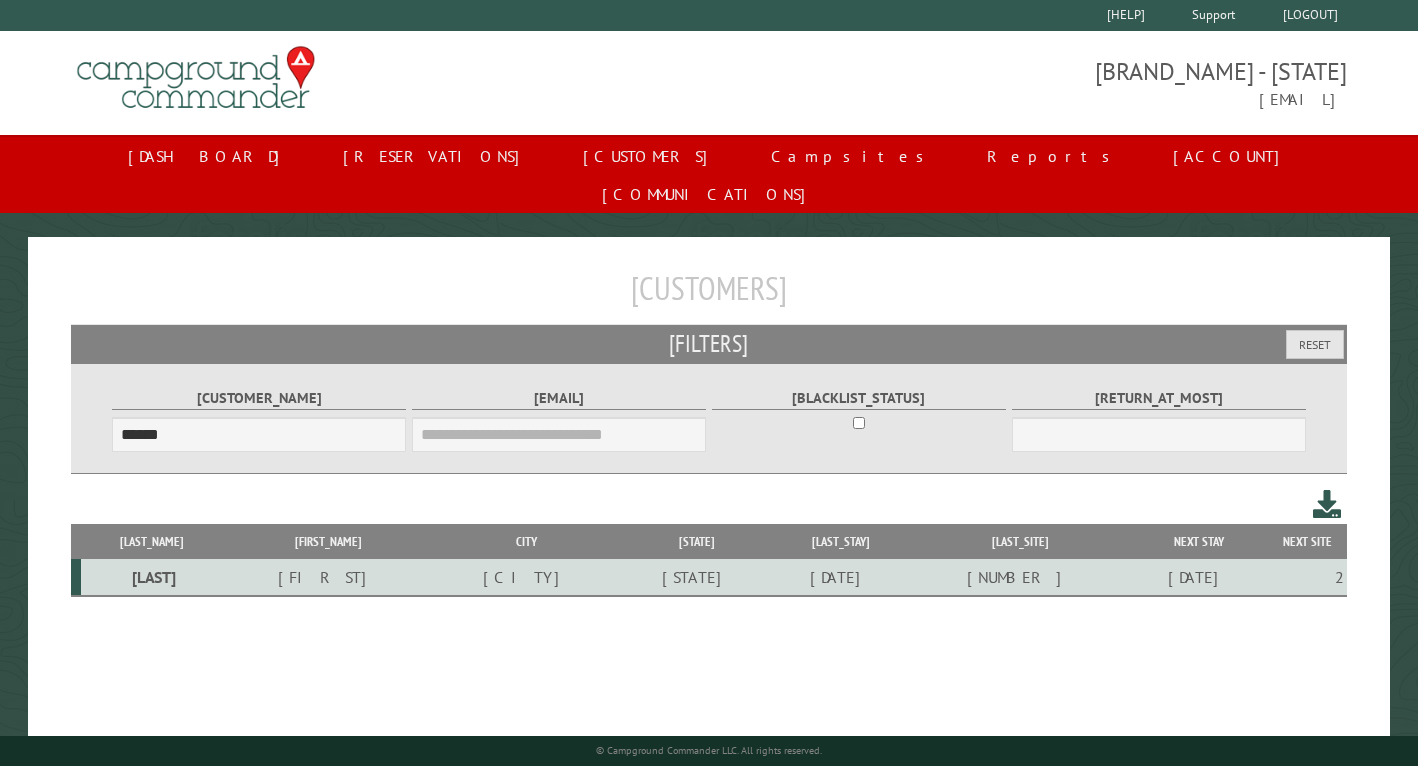 drag, startPoint x: 318, startPoint y: 409, endPoint x: 530, endPoint y: 544, distance: 251.33444 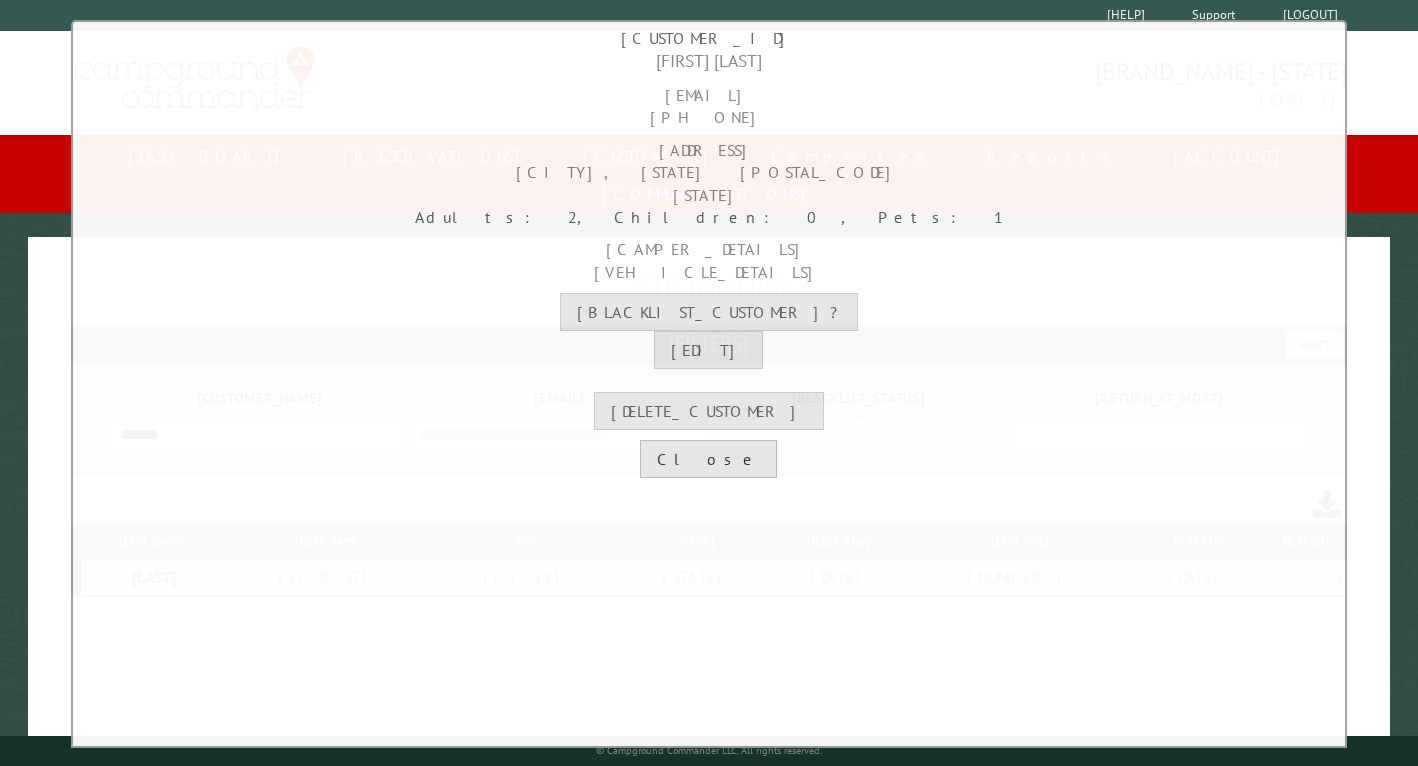 click on "Close" at bounding box center (708, 459) 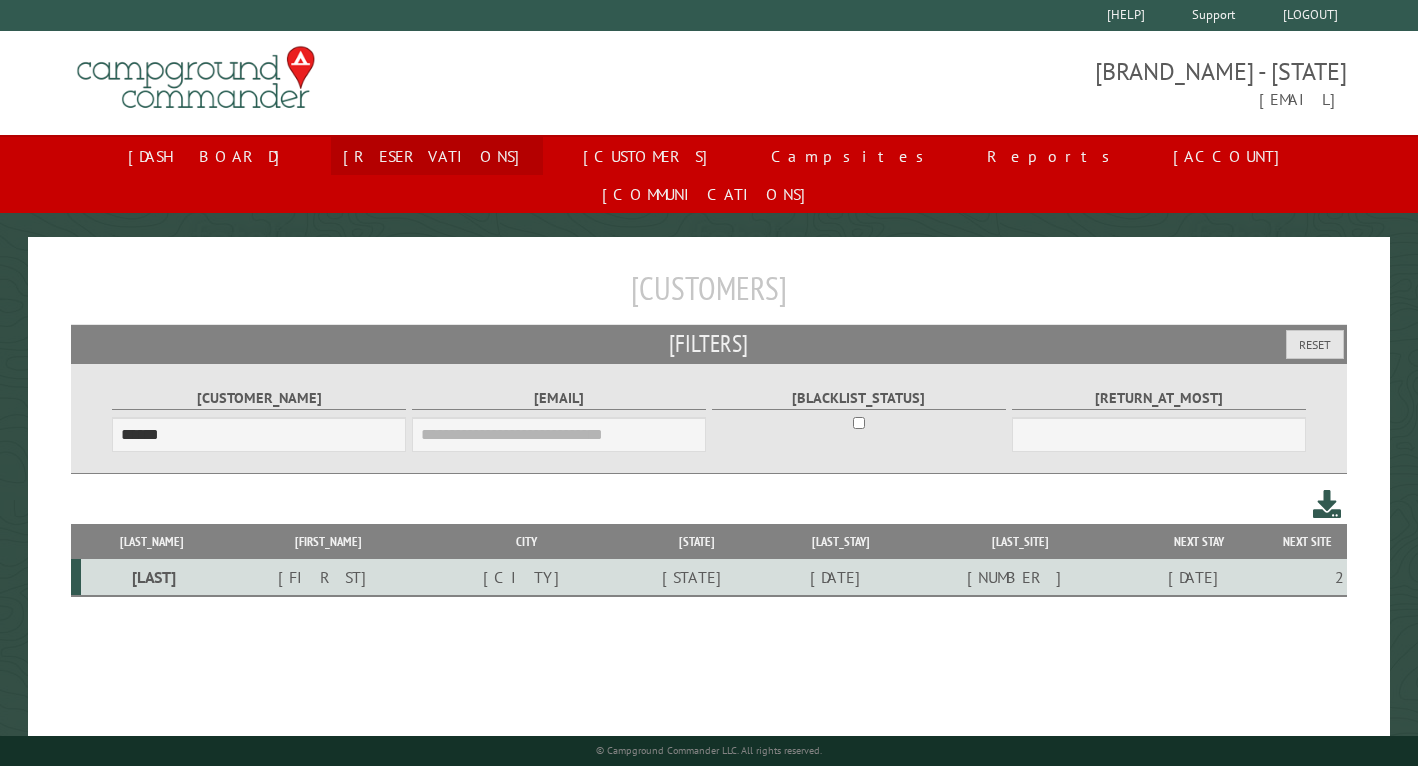 click on "Reservations" at bounding box center (437, 156) 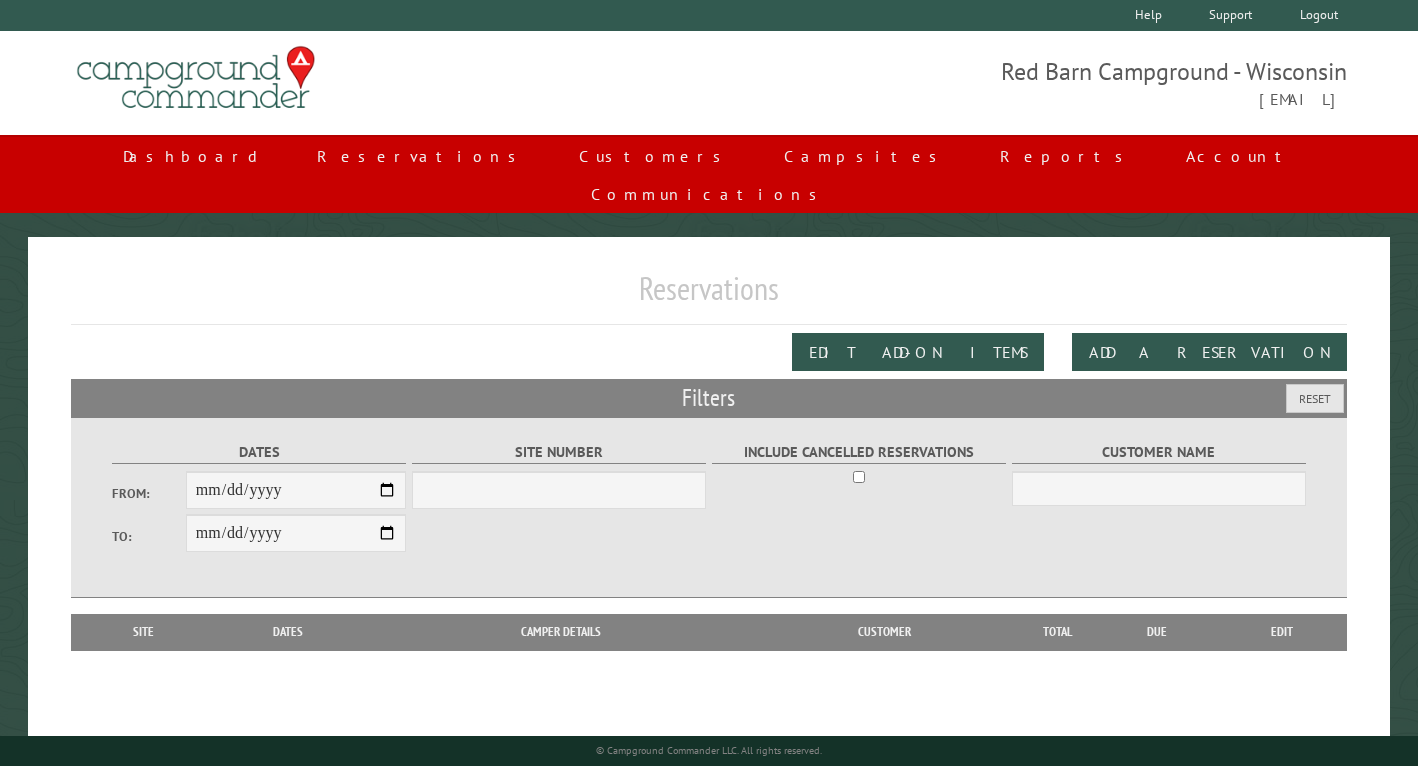 scroll, scrollTop: 0, scrollLeft: 0, axis: both 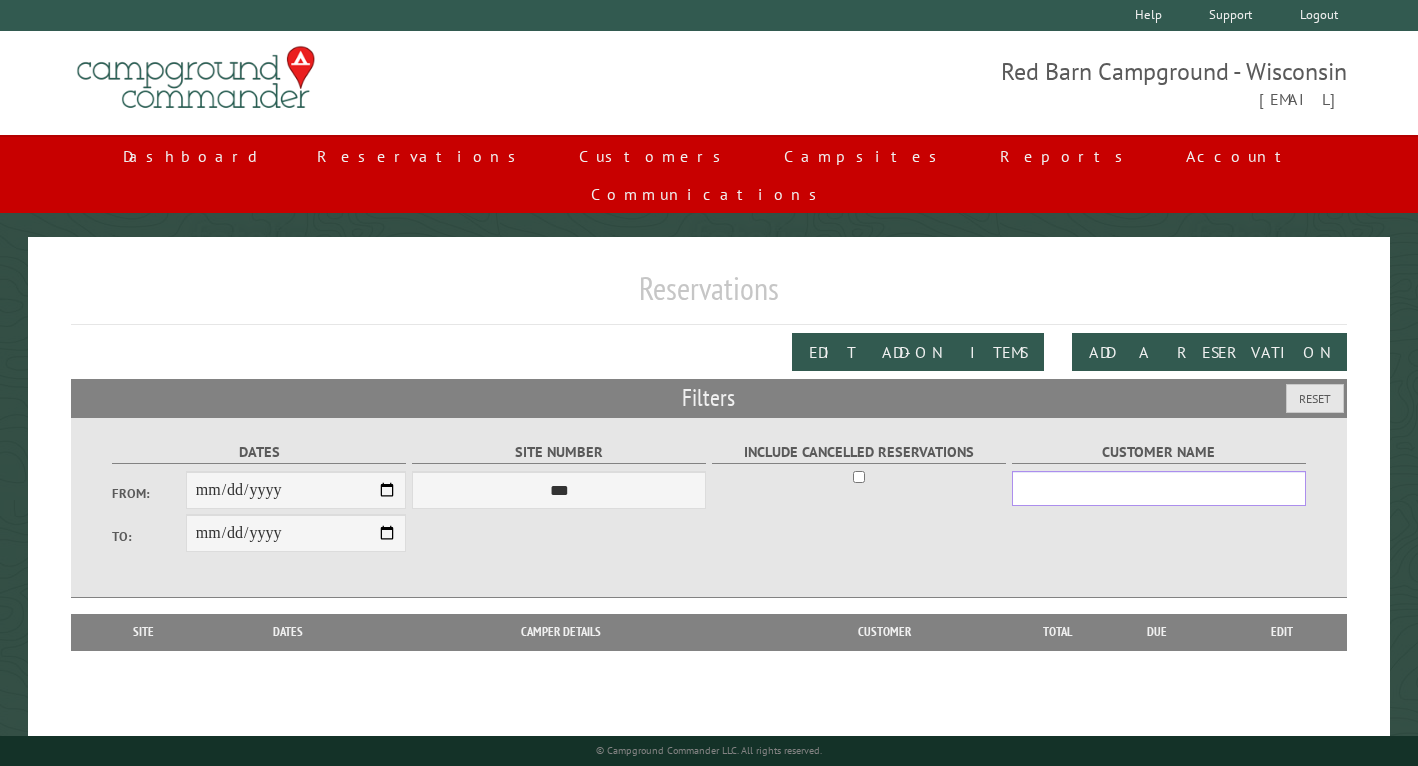 click on "Customer Name" at bounding box center [1159, 488] 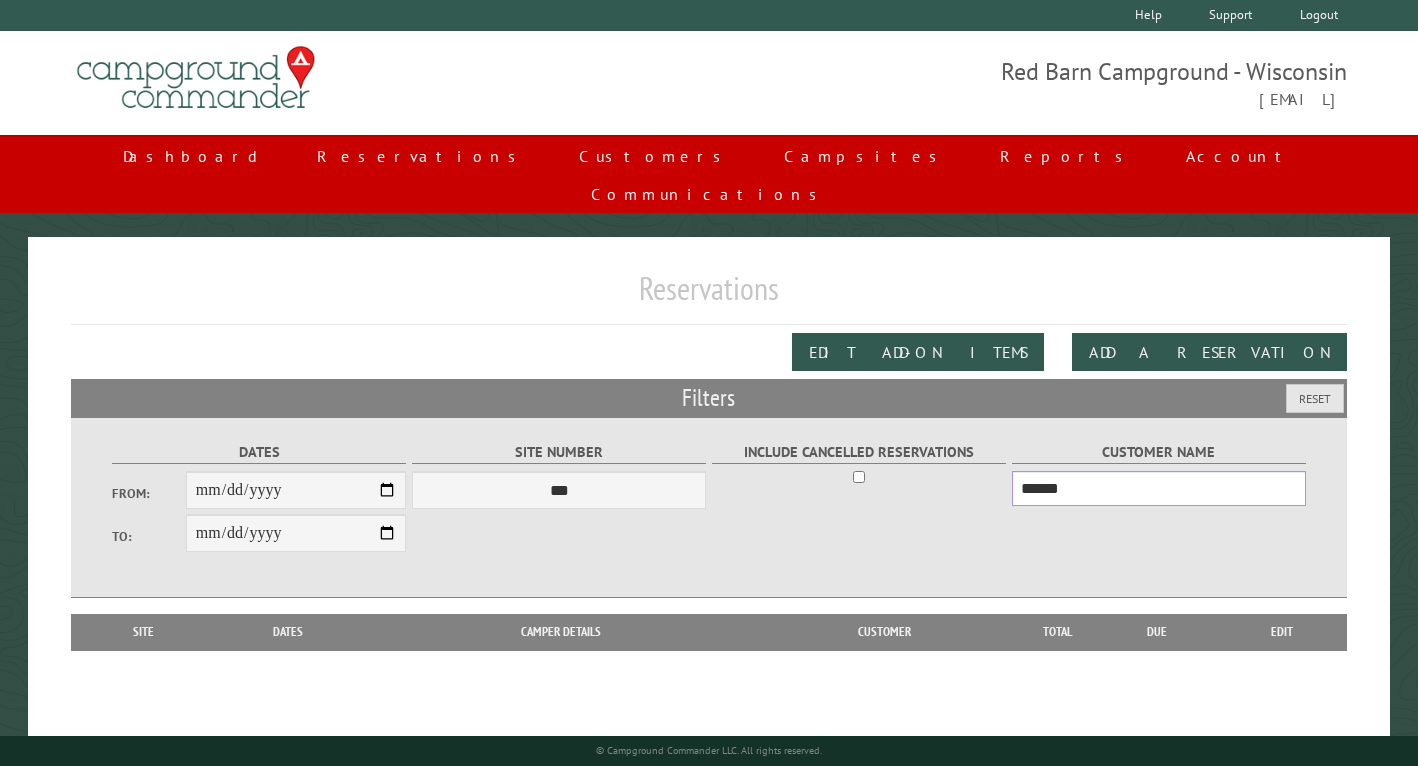 type on "******" 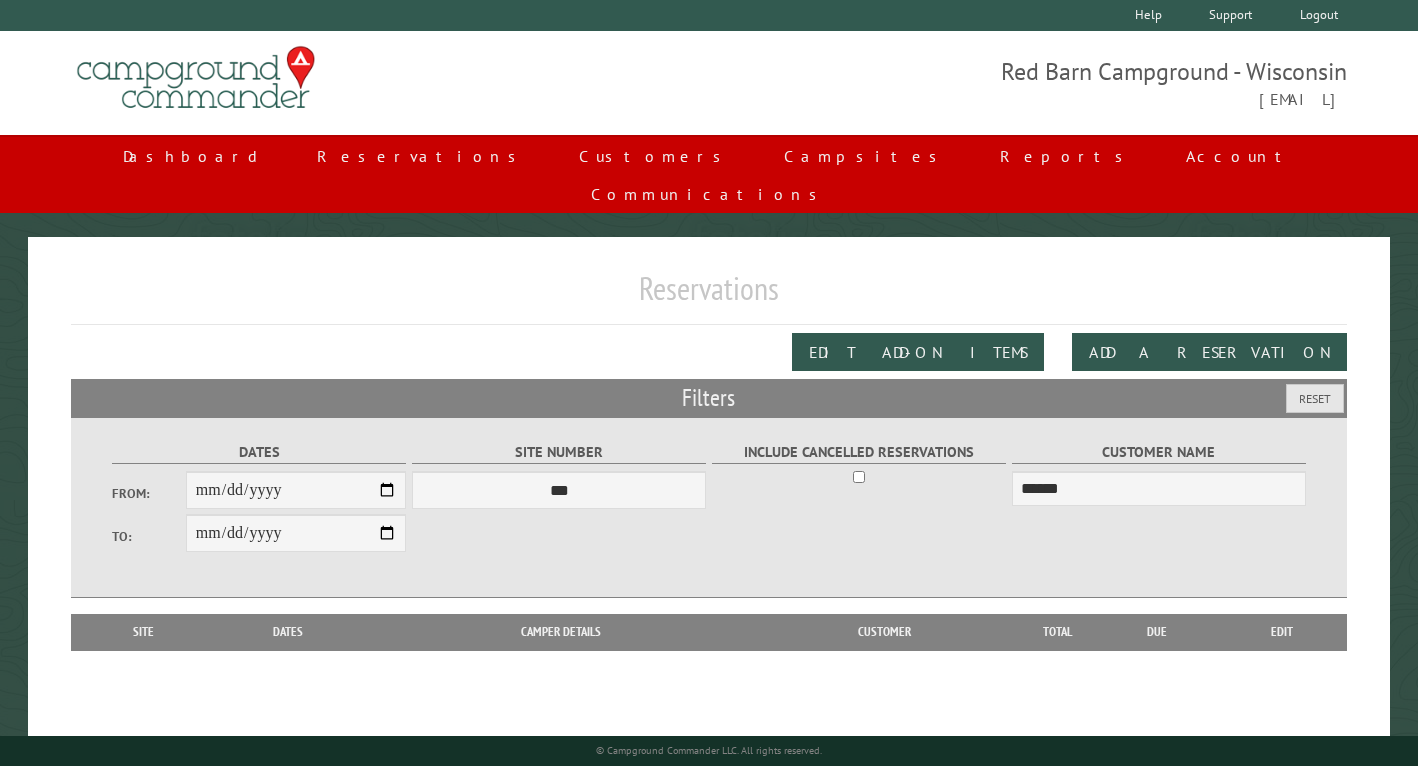 type on "**********" 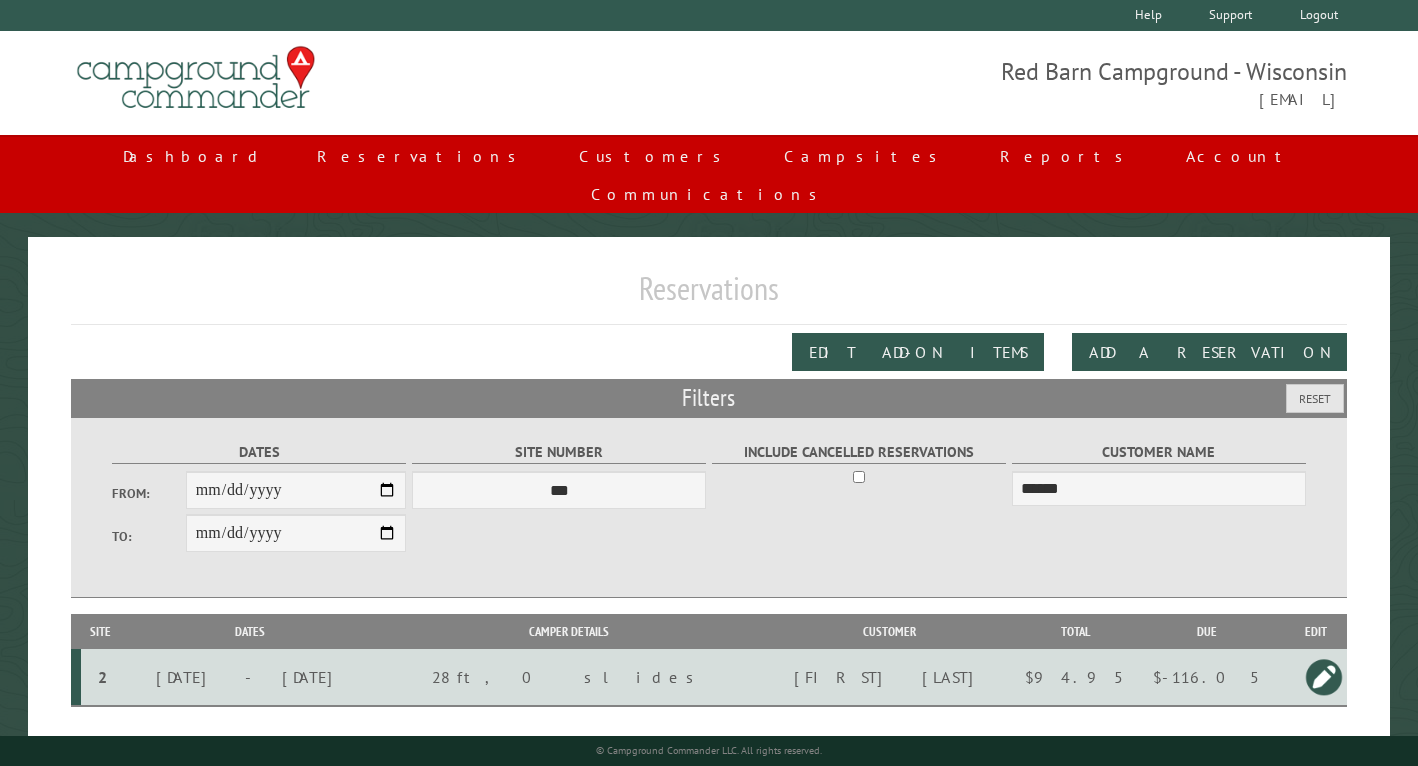type on "**********" 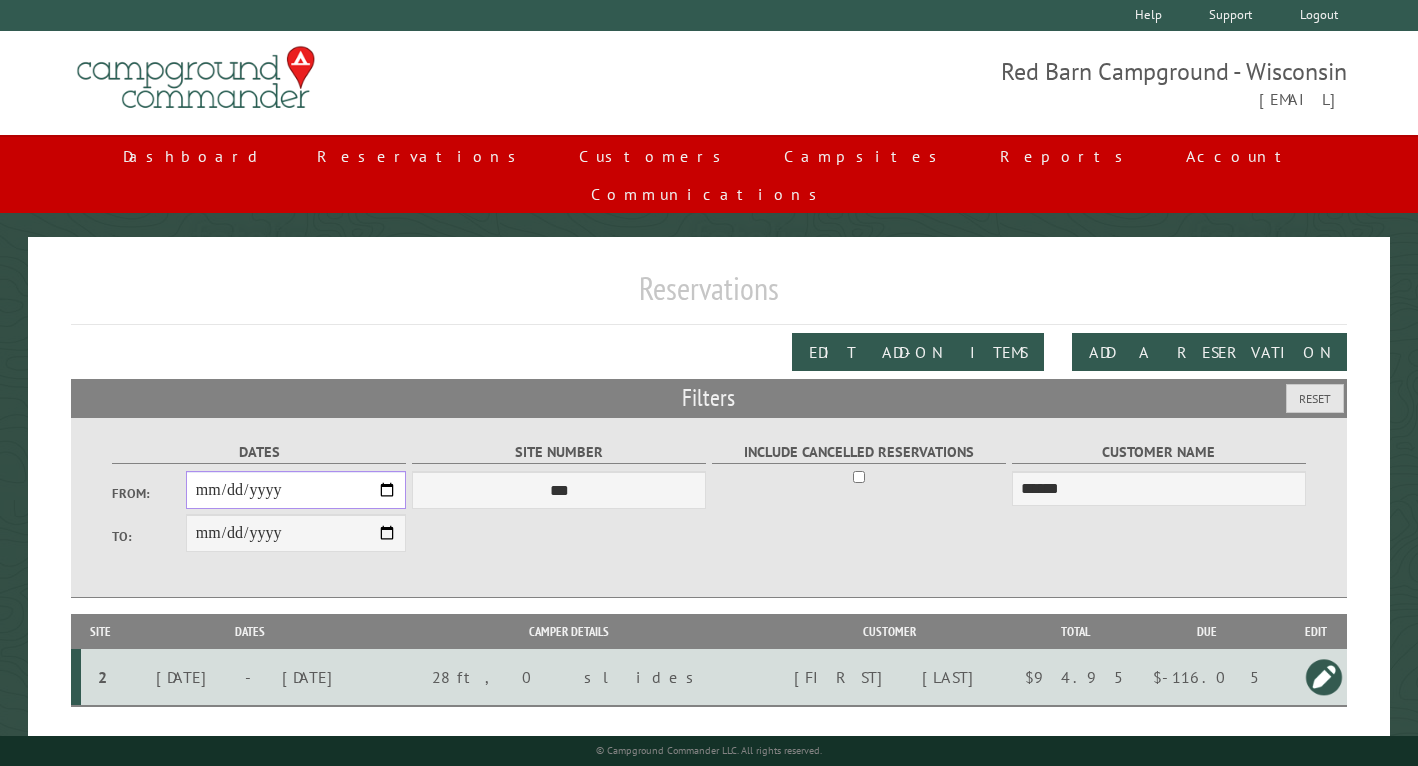type on "**********" 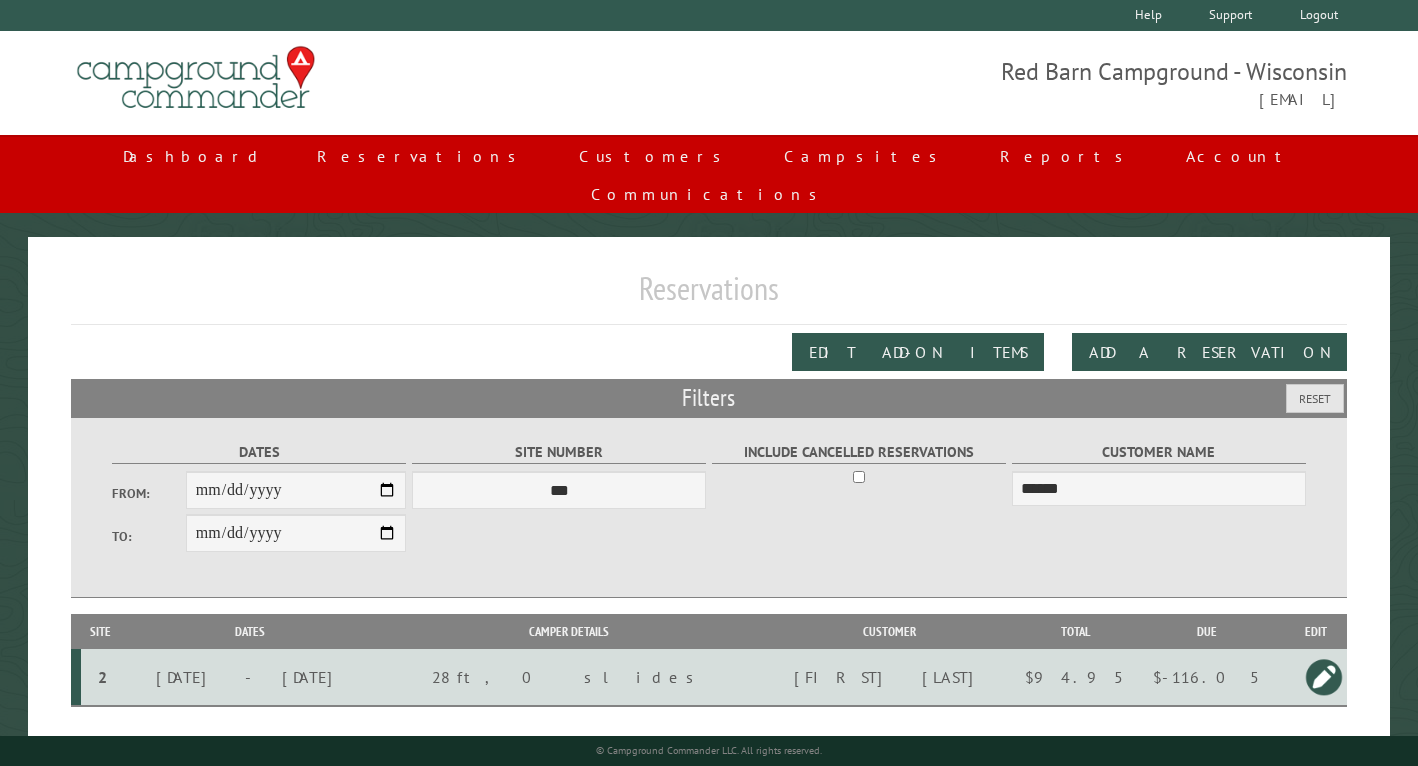 click on "$94.95" at bounding box center (1075, 677) 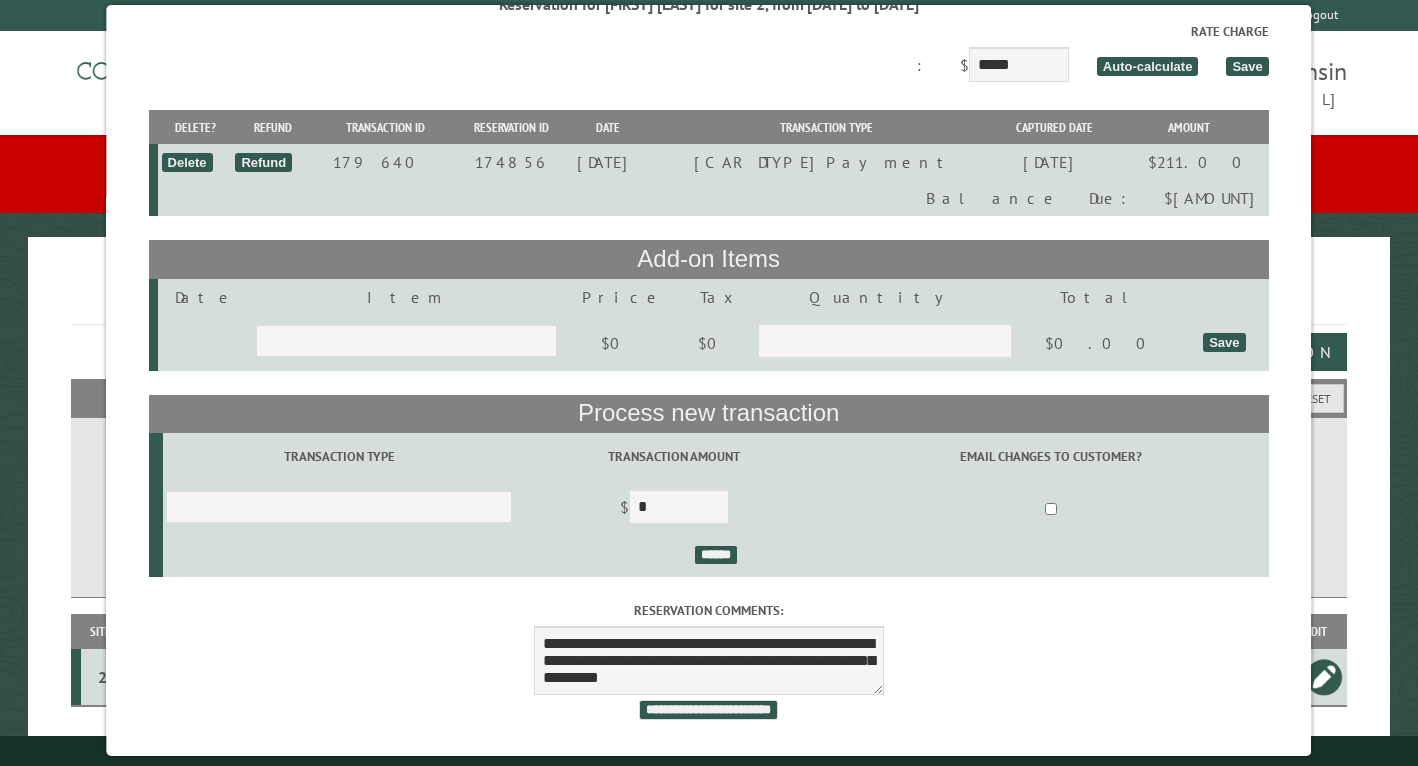 scroll, scrollTop: 80, scrollLeft: 0, axis: vertical 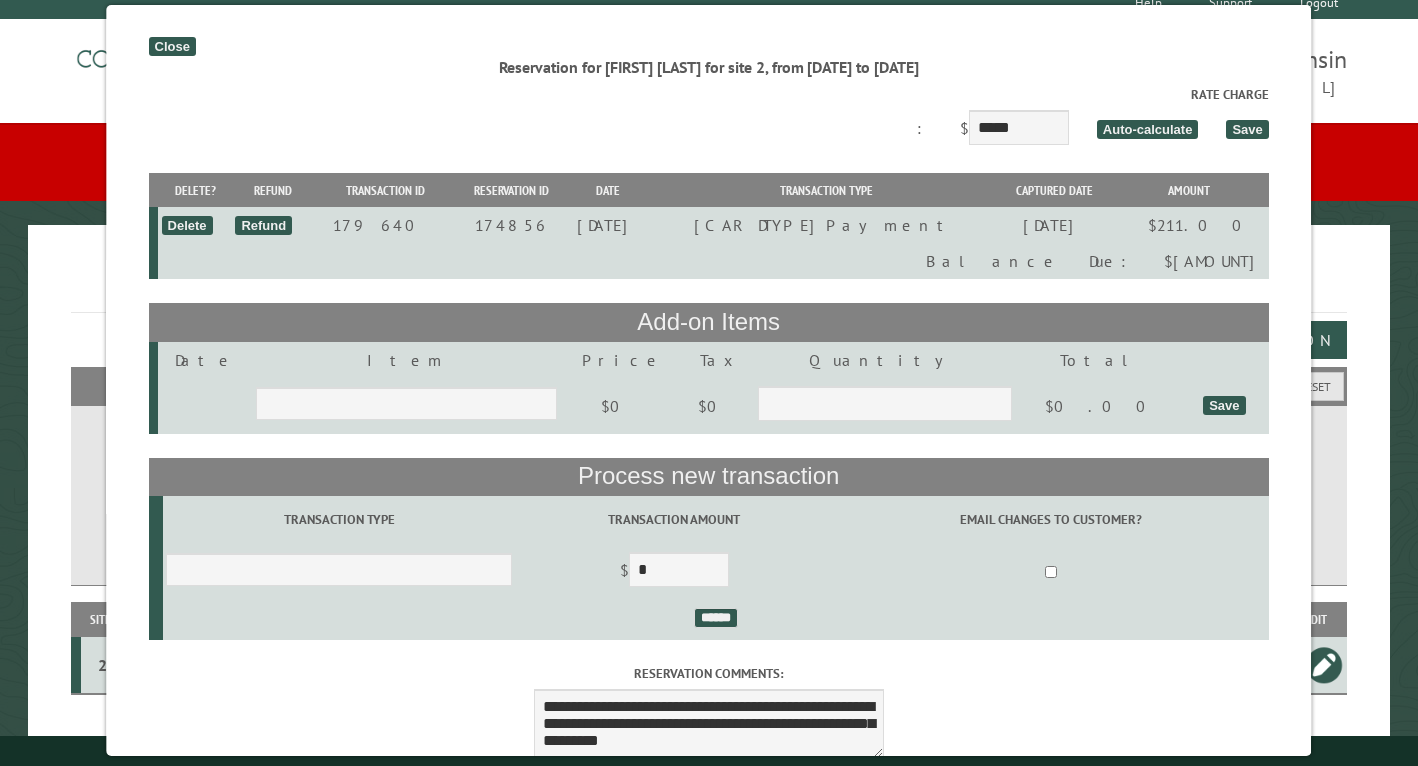 click on "Close" at bounding box center [172, 46] 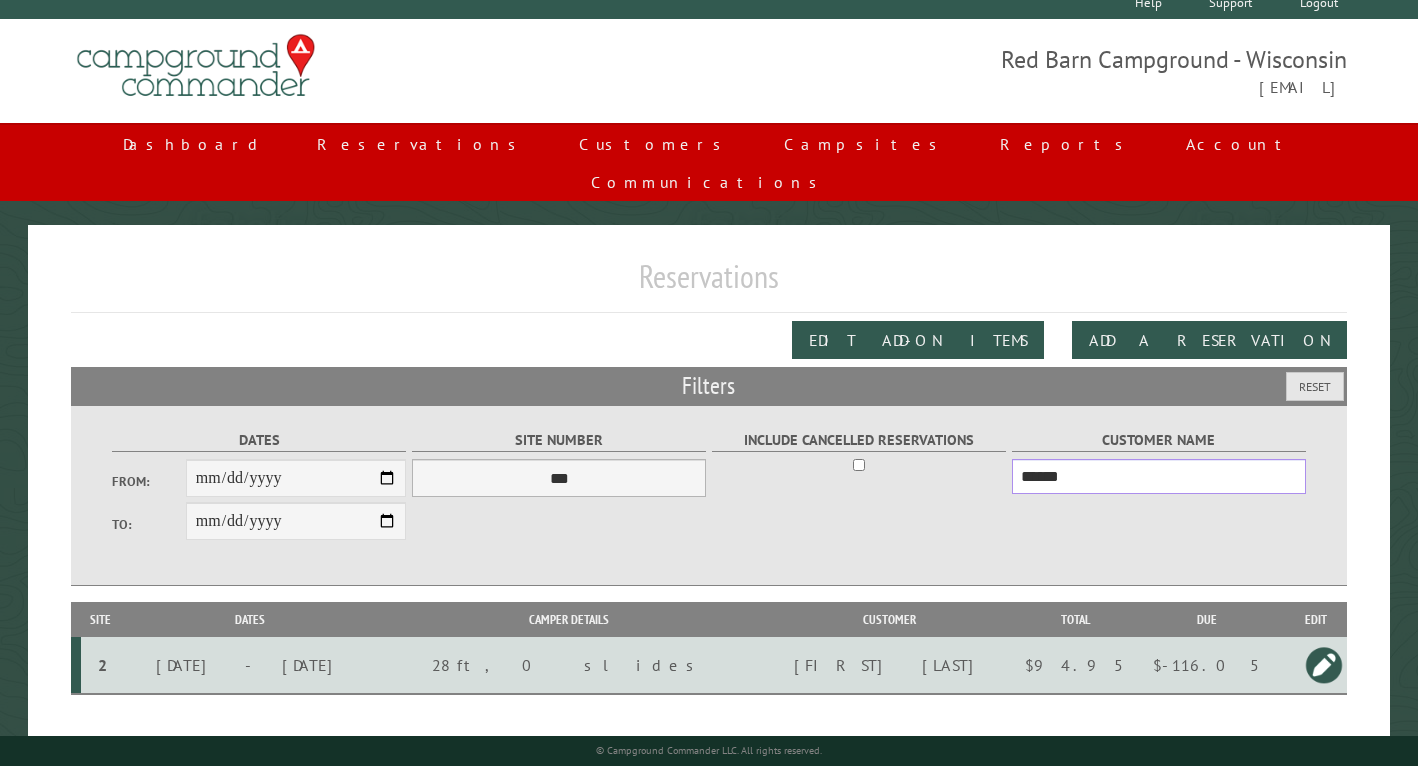 drag, startPoint x: 1116, startPoint y: 443, endPoint x: 475, endPoint y: 435, distance: 641.0499 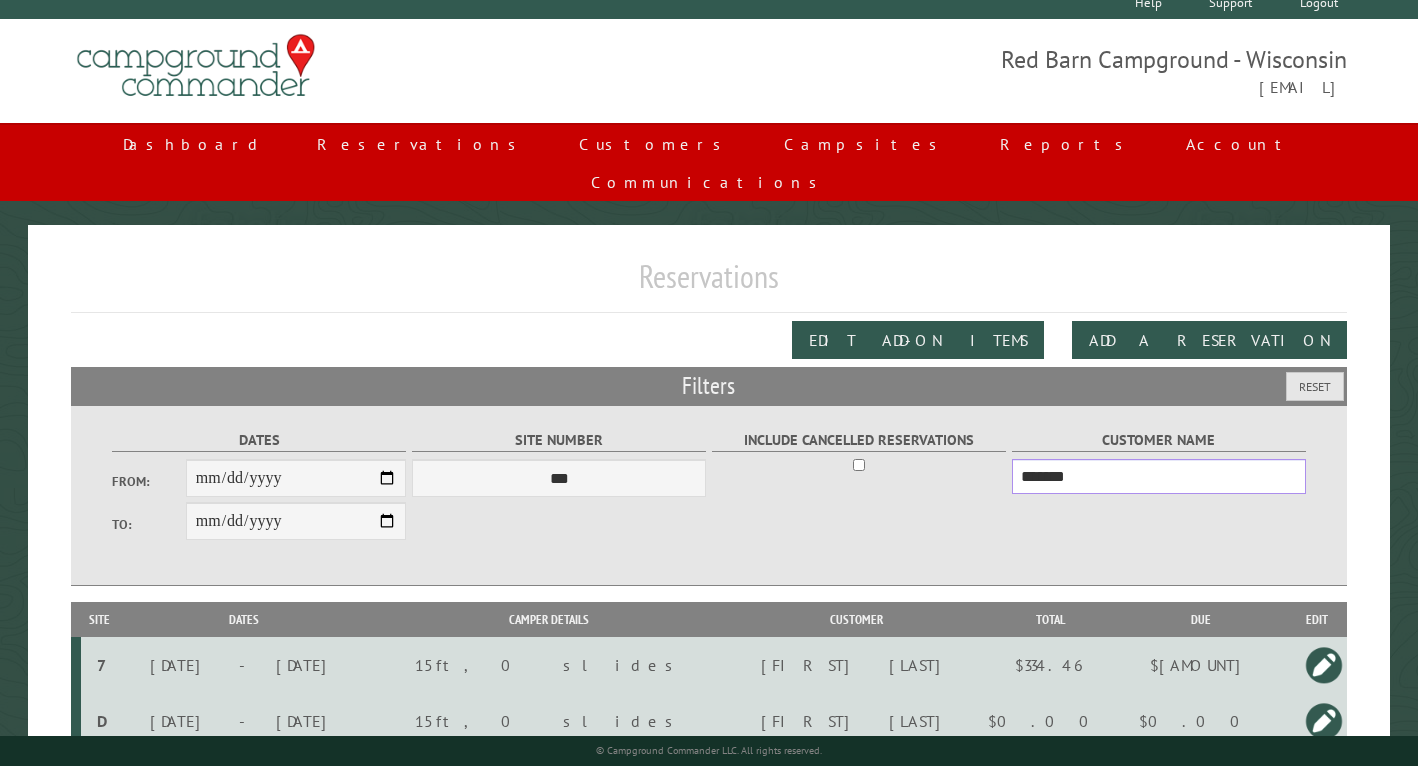 type on "*******" 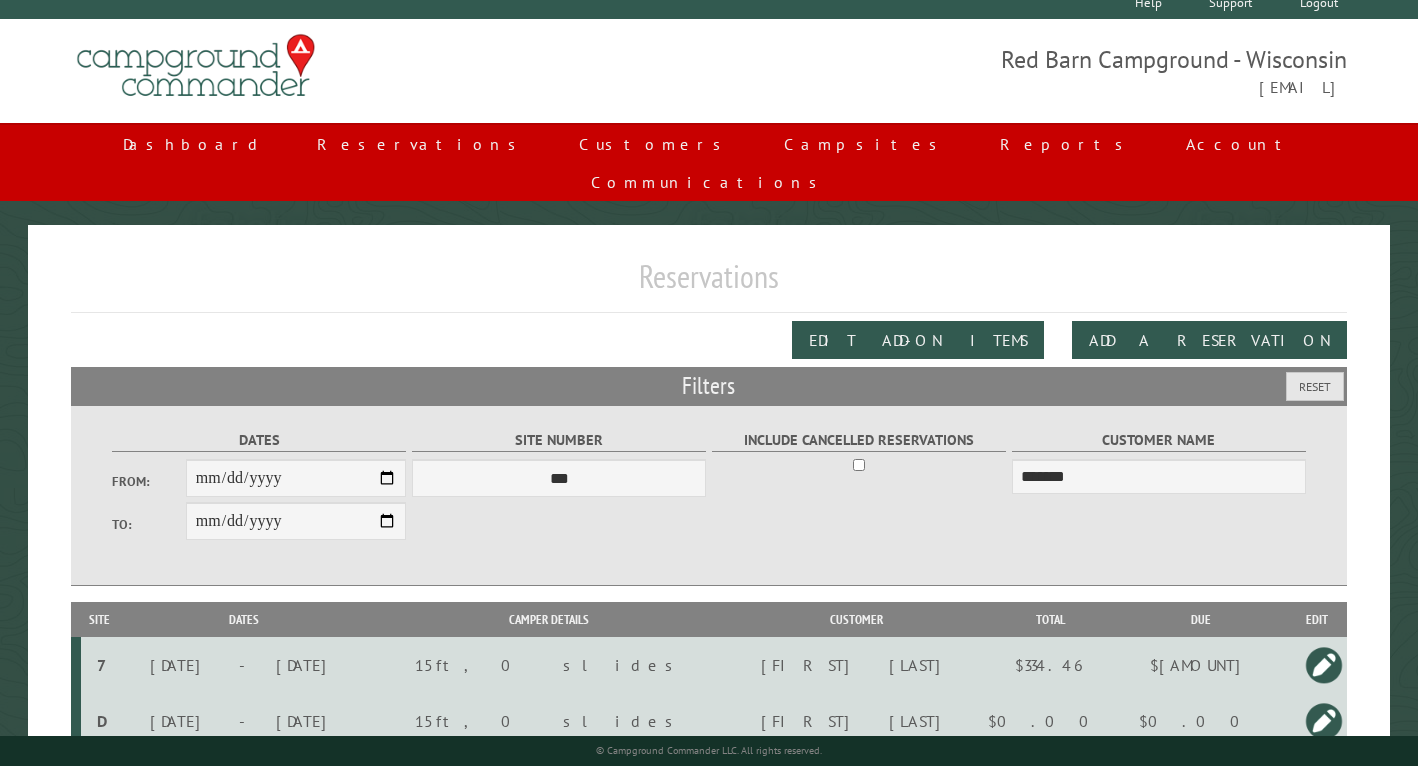 click on "$334.46" at bounding box center [1050, 665] 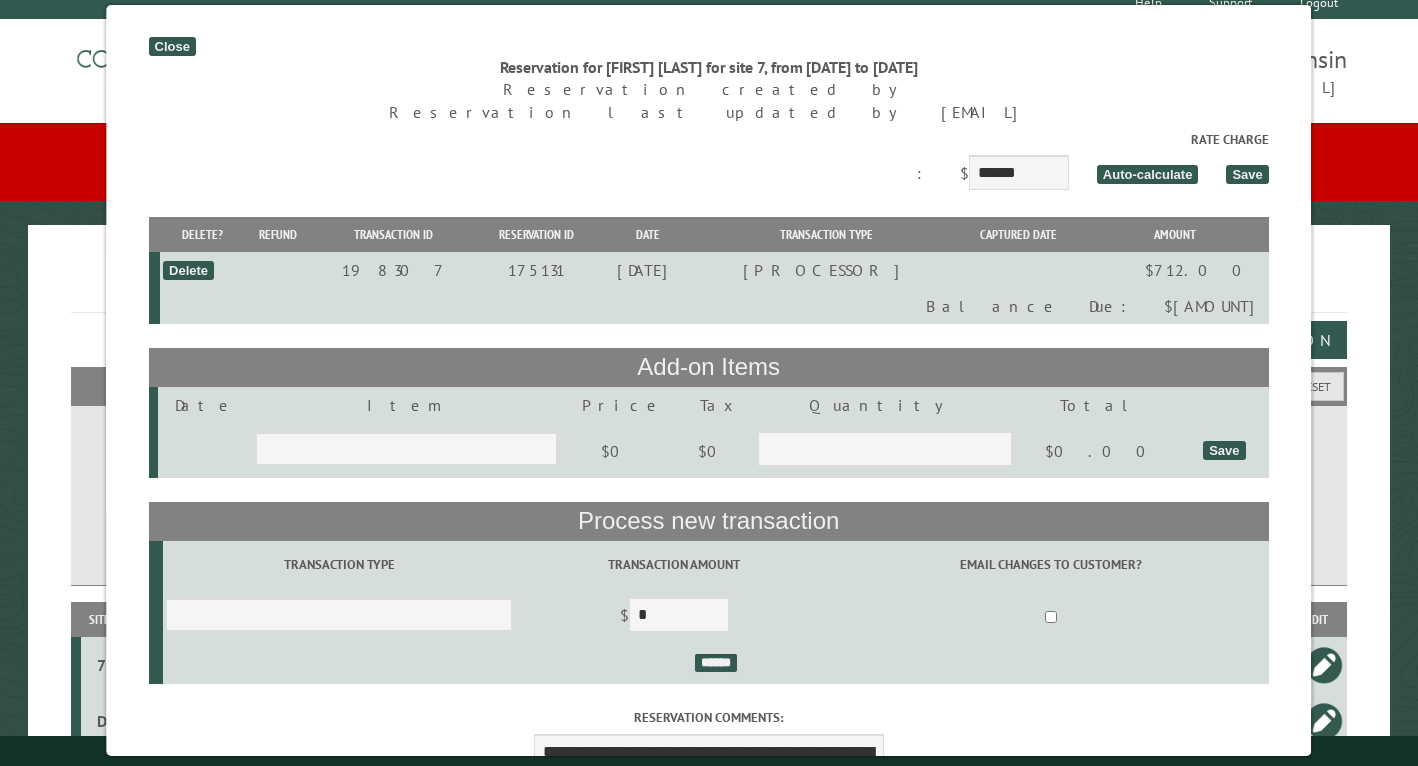 click on "Close" at bounding box center [172, 46] 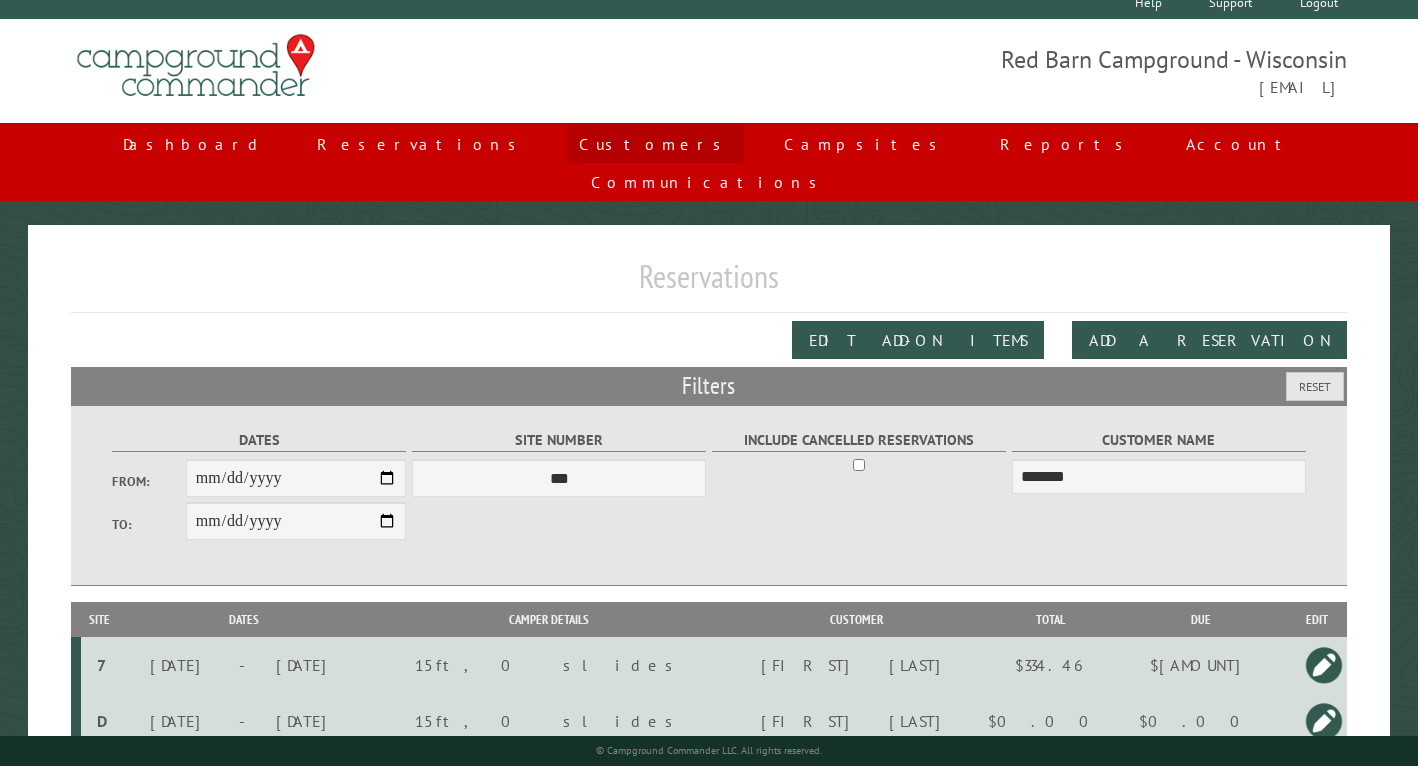 click on "[CUSTOMERS]" at bounding box center [655, 144] 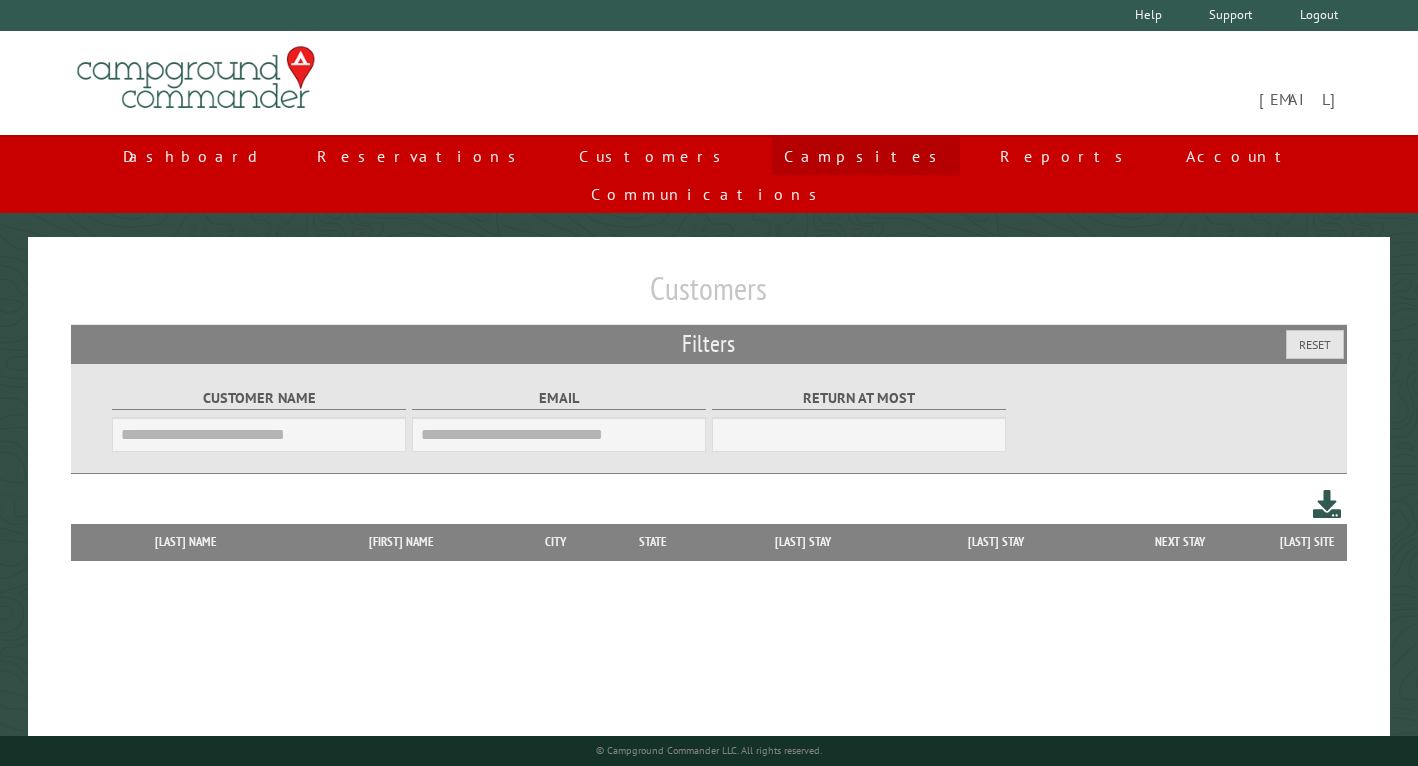 scroll, scrollTop: 0, scrollLeft: 0, axis: both 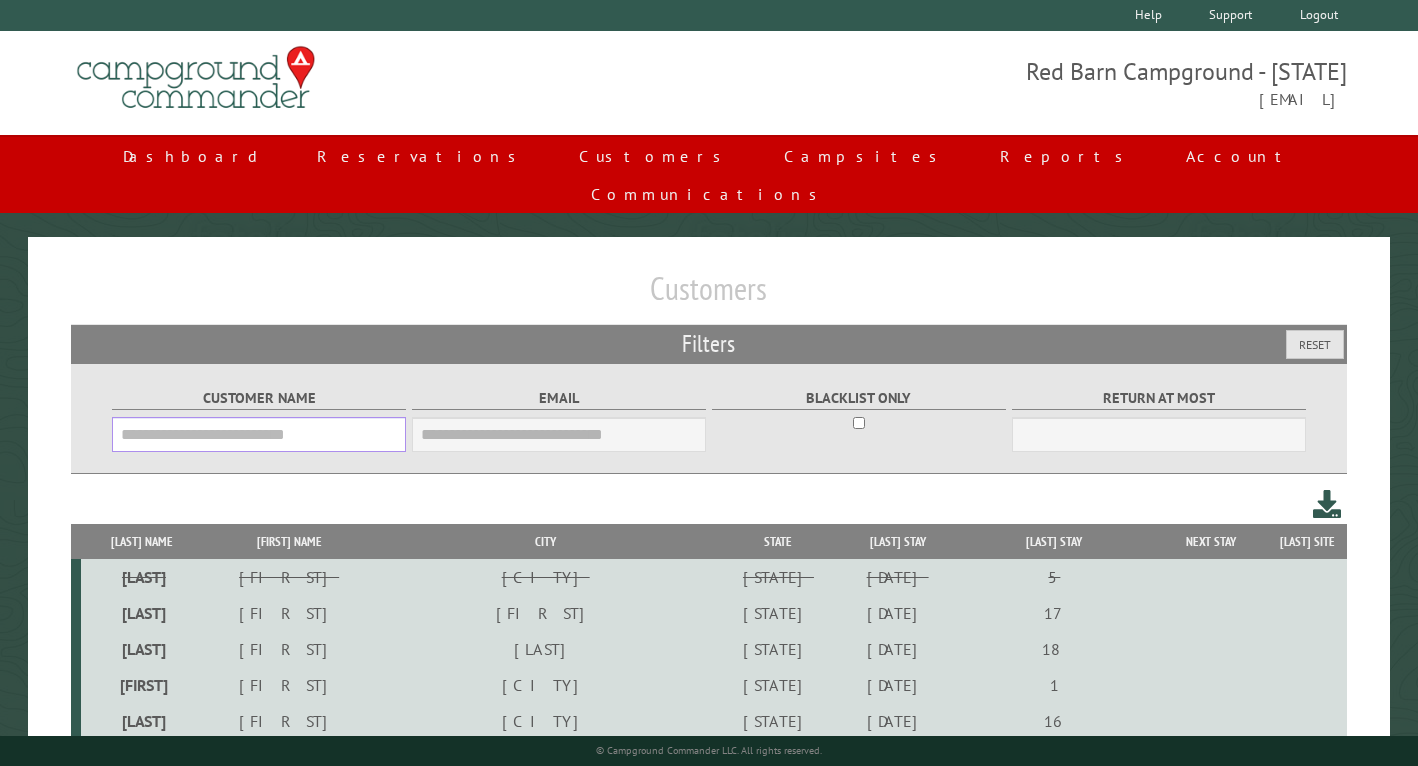 click on "[CUSTOMER_NAME]" at bounding box center [259, 434] 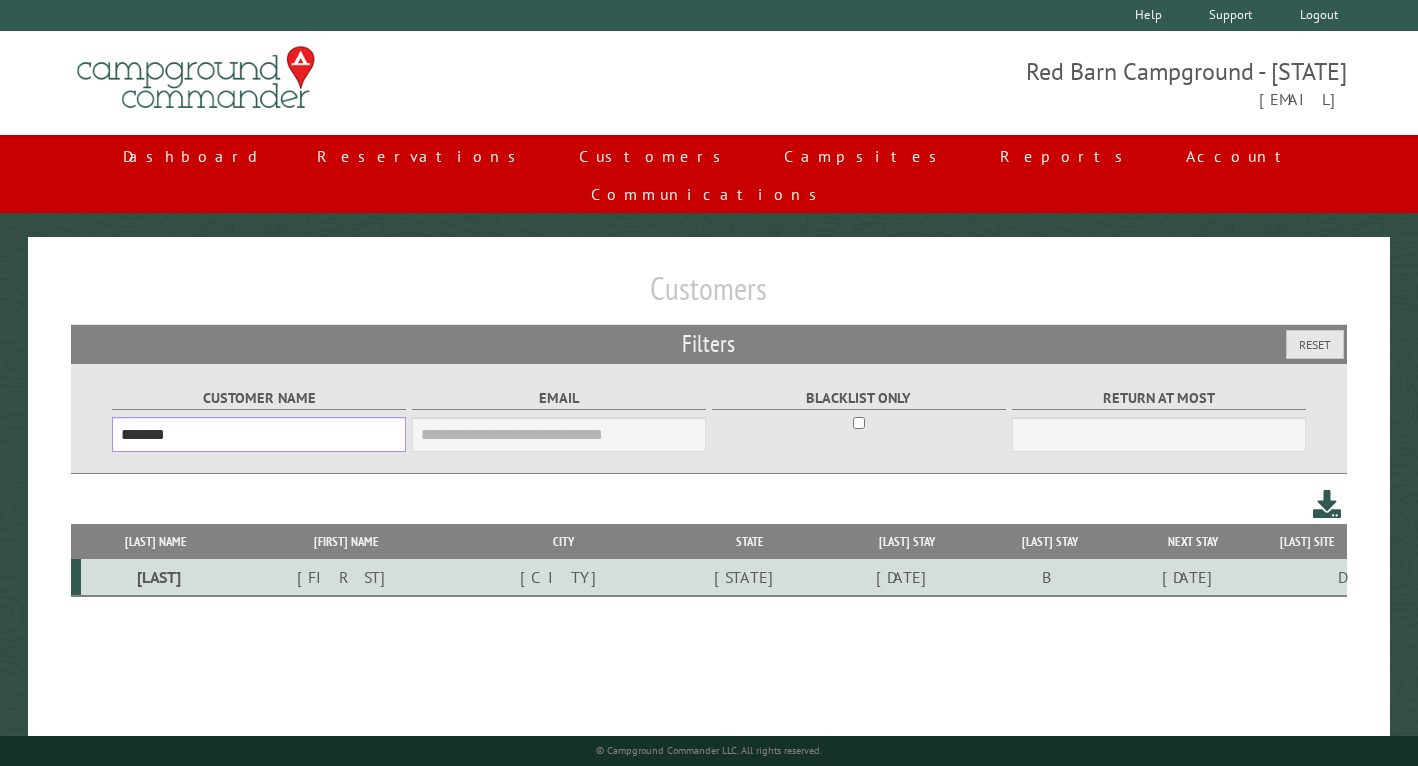 type on "*******" 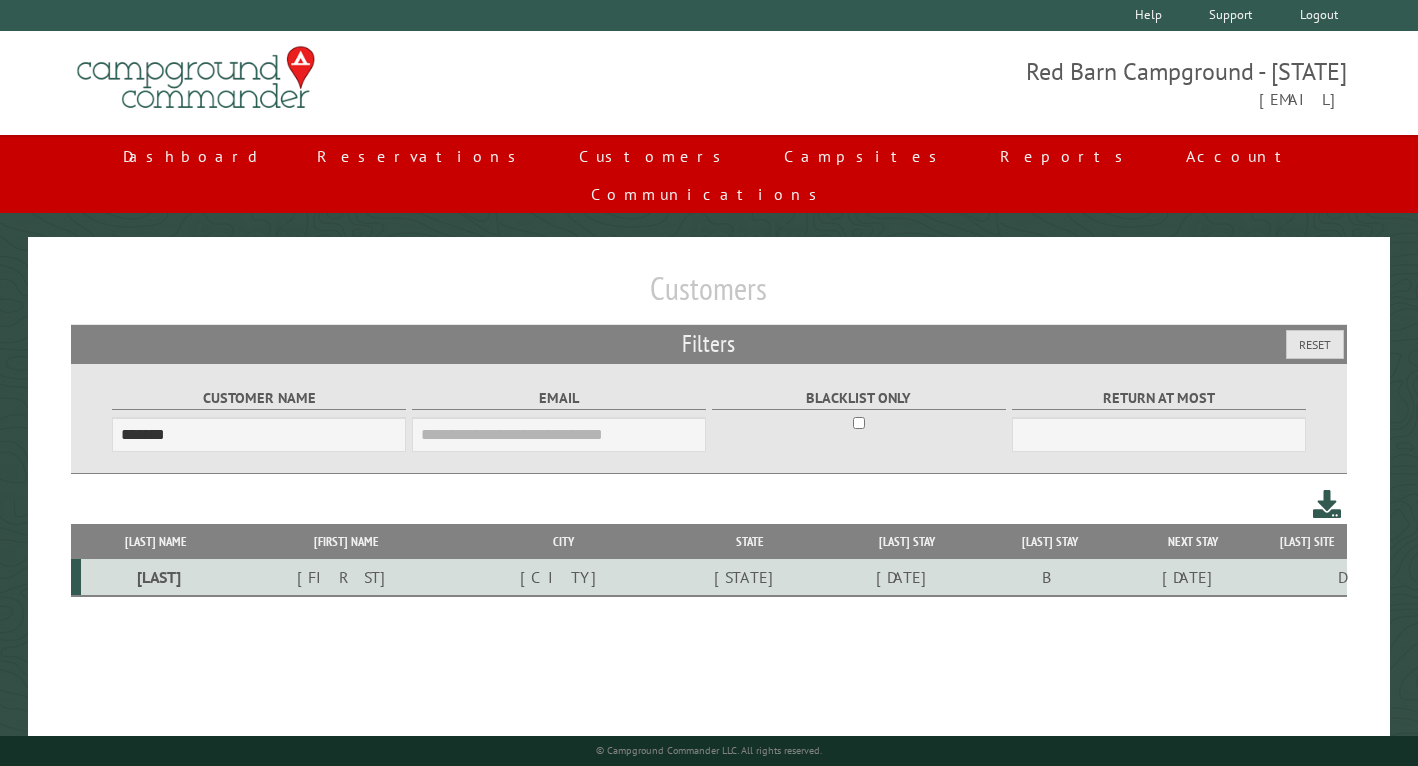click on "HUDSON" at bounding box center [564, 577] 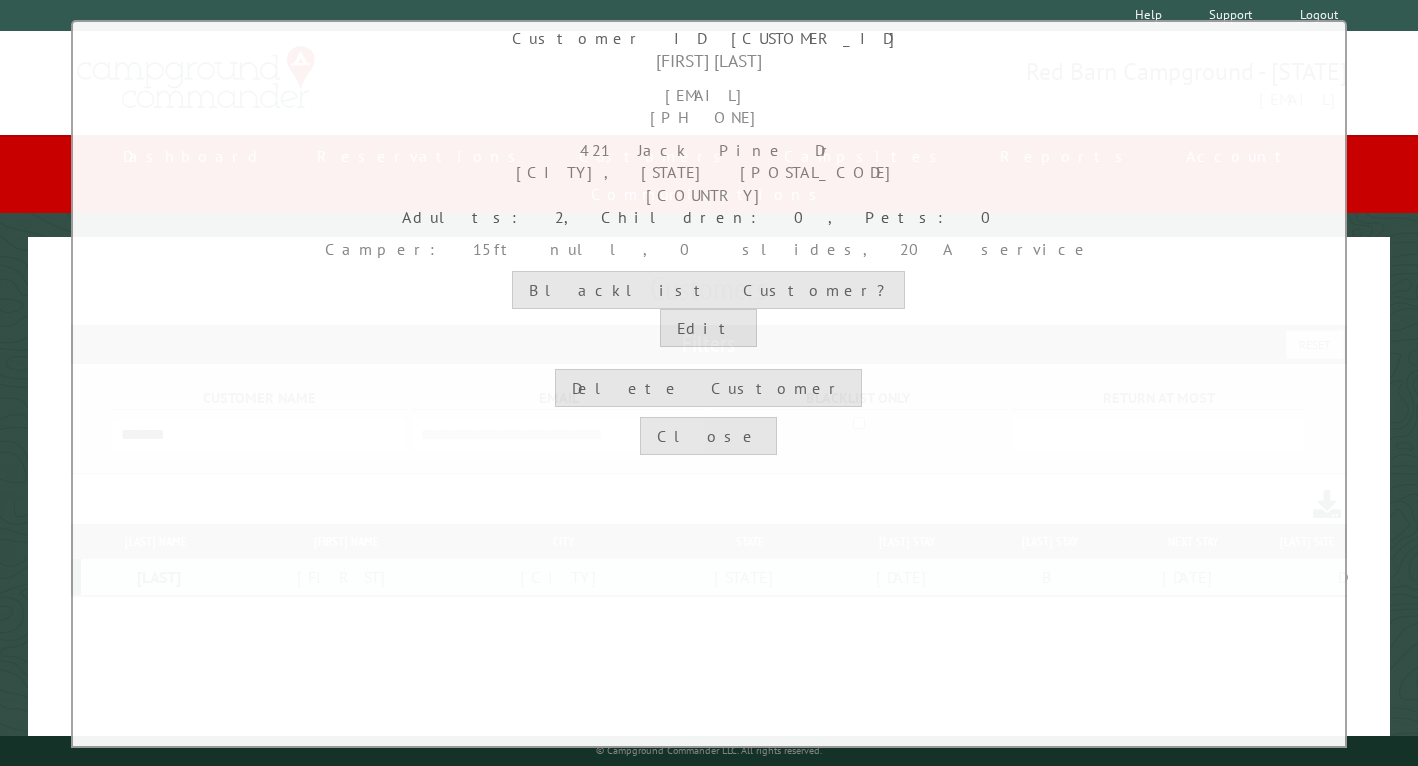 click on "Customer ID 111720" at bounding box center (709, 38) 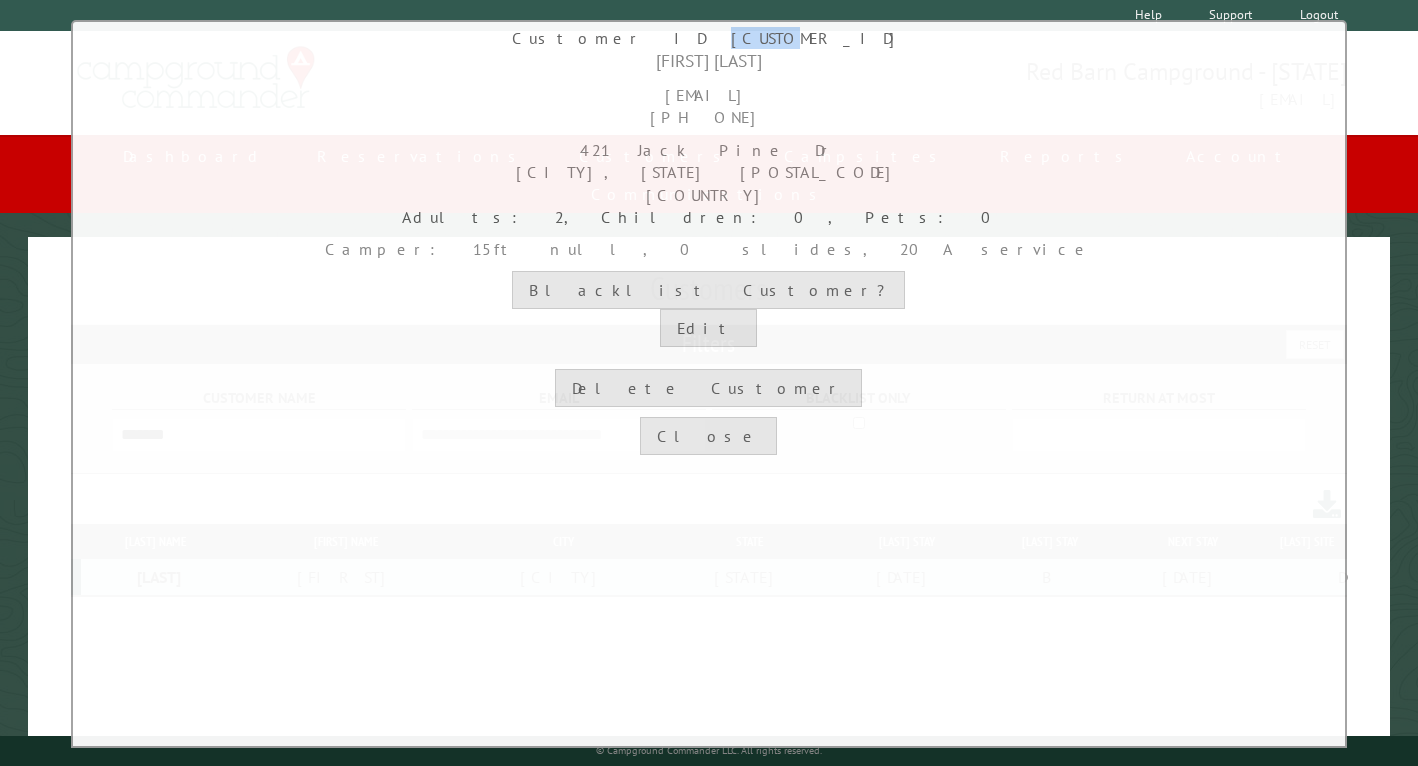 click on "Customer ID 111720" at bounding box center [709, 38] 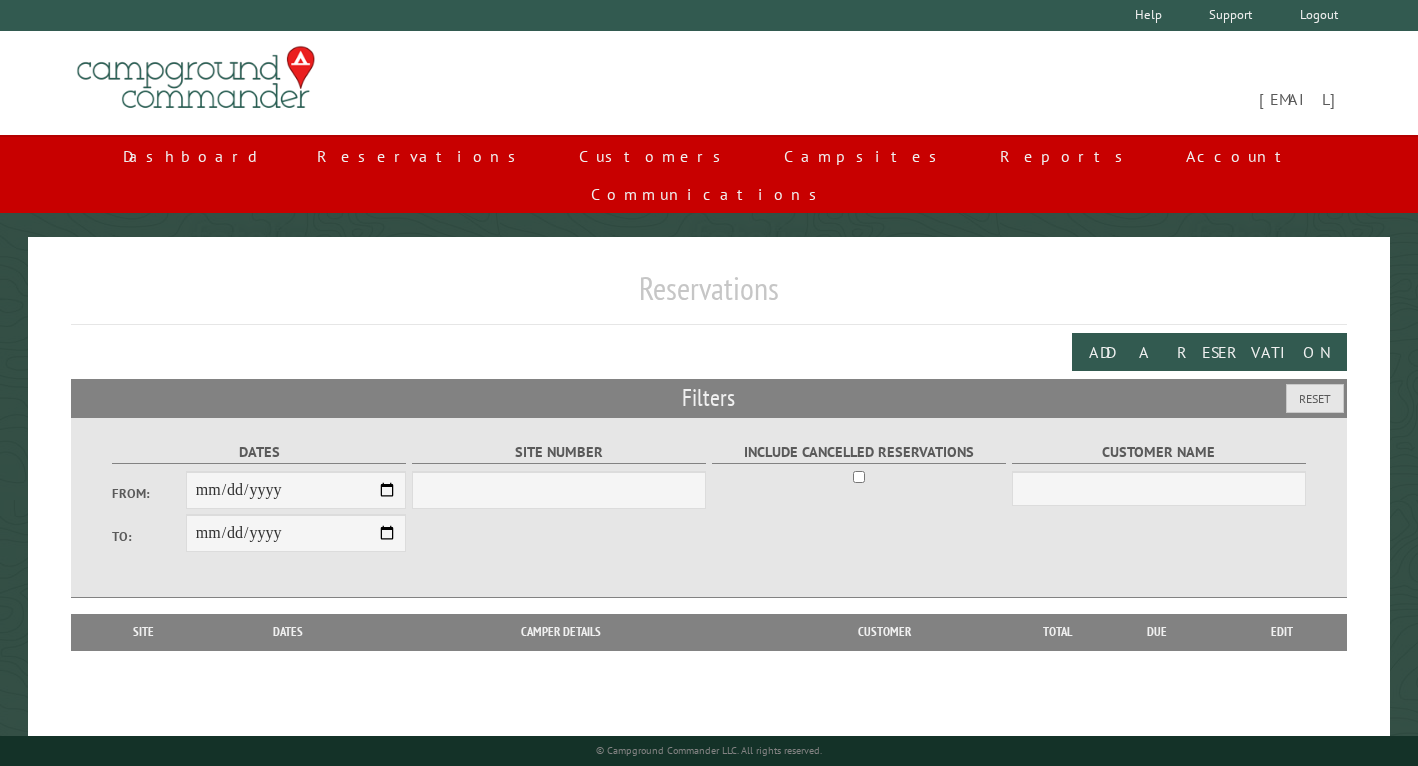 scroll, scrollTop: 12, scrollLeft: 0, axis: vertical 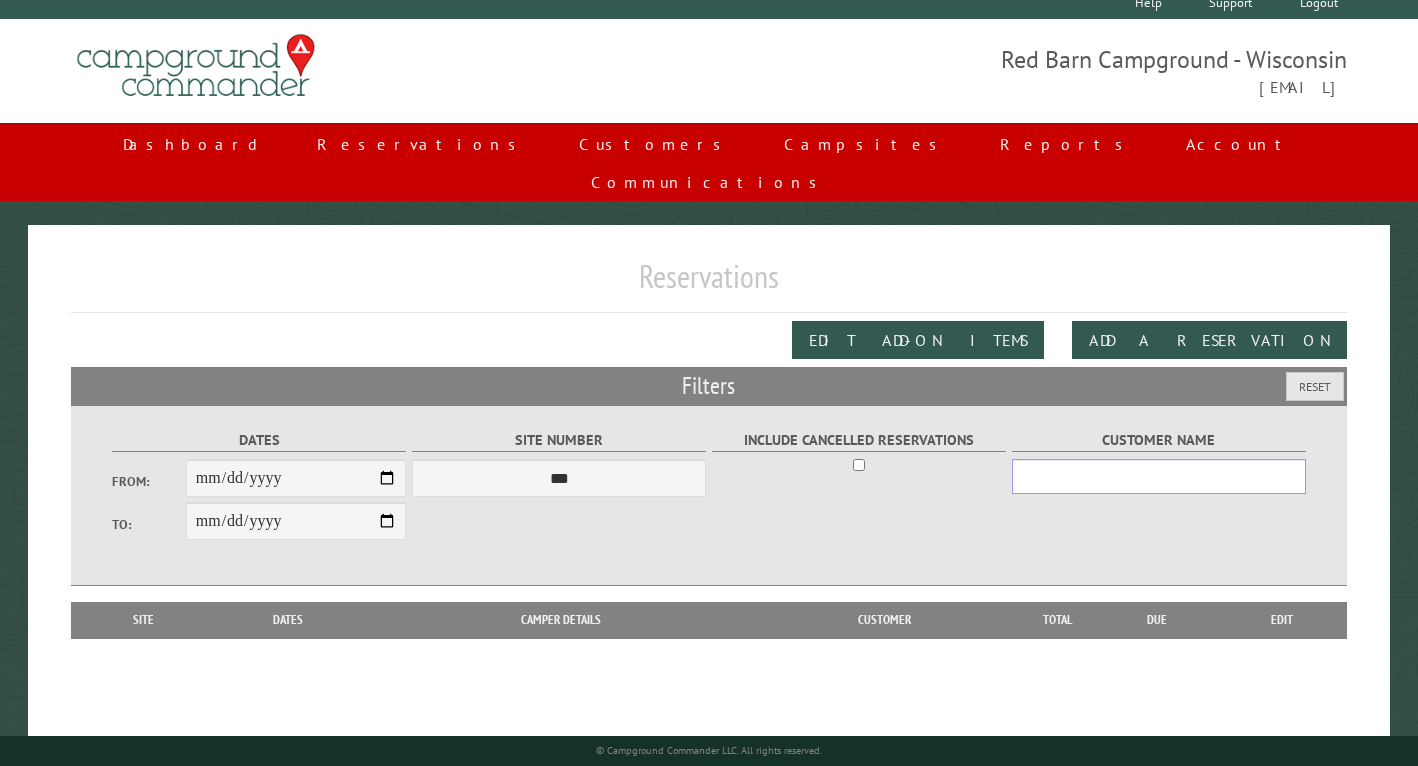click on "Customer Name" at bounding box center (1159, 476) 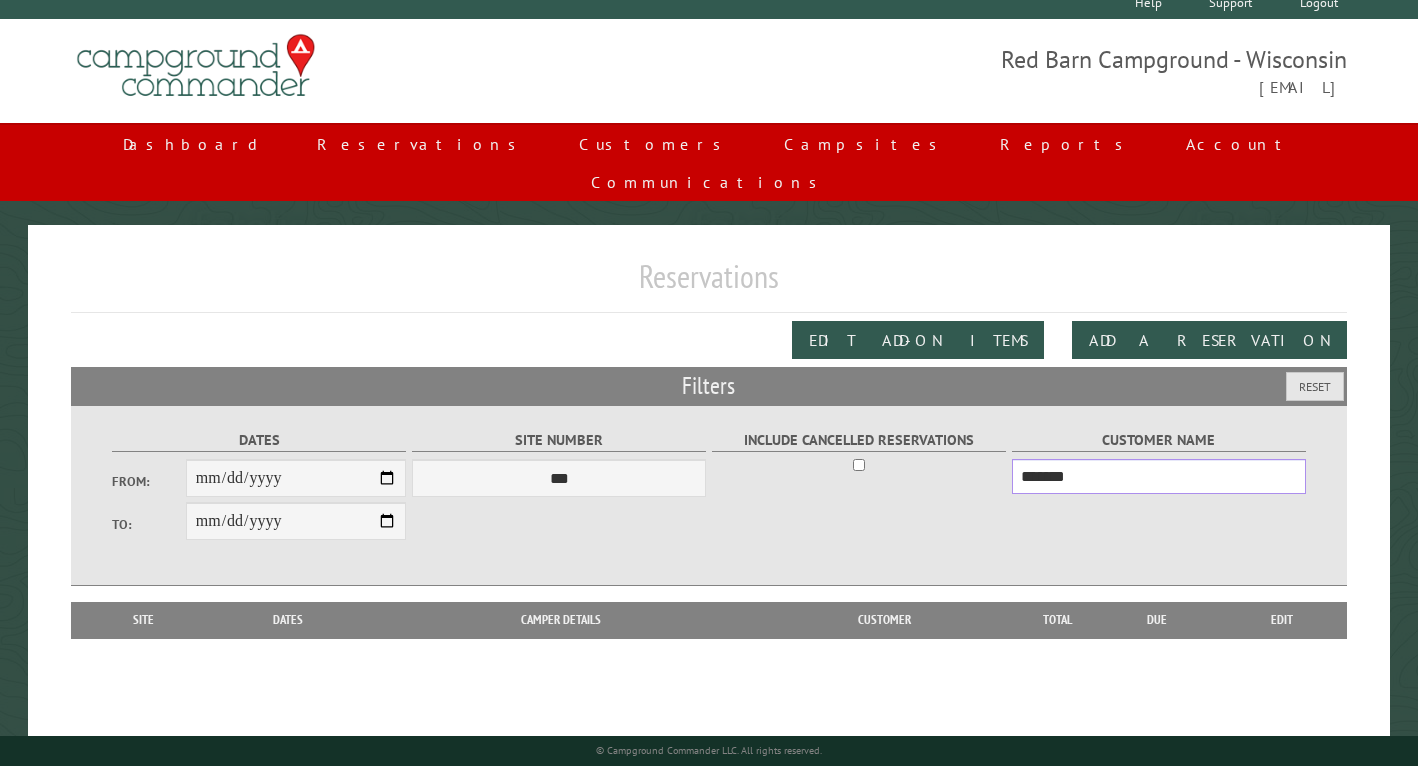type on "*******" 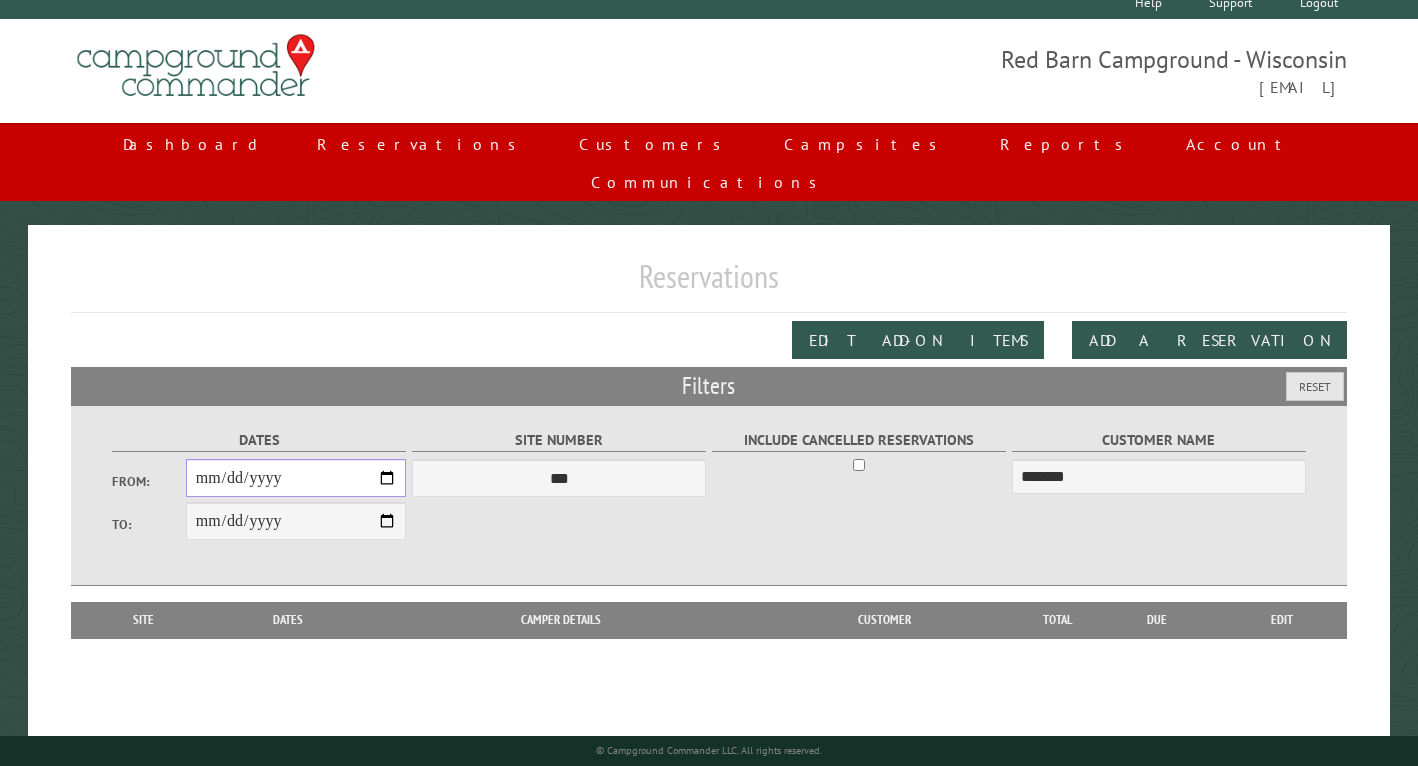 click on "From:" at bounding box center (296, 478) 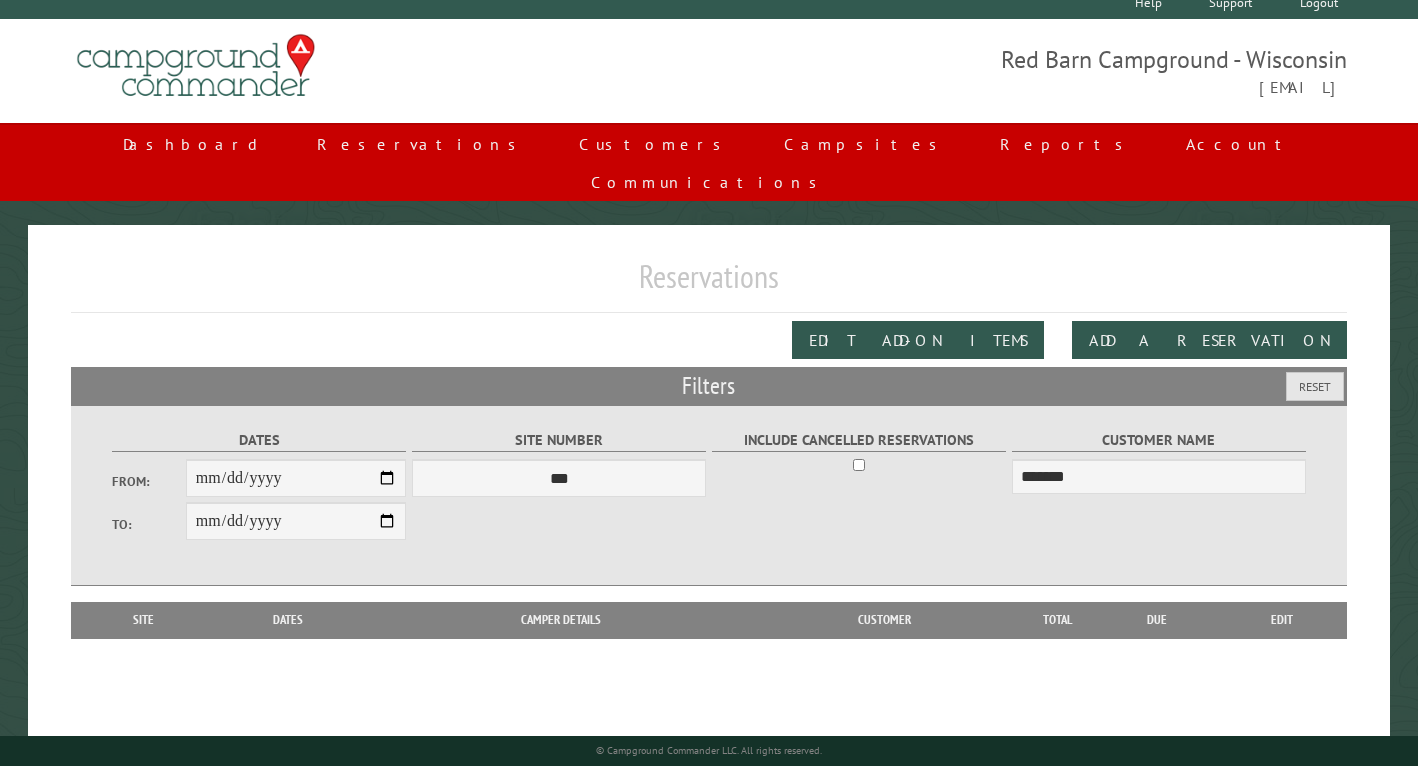 type on "**********" 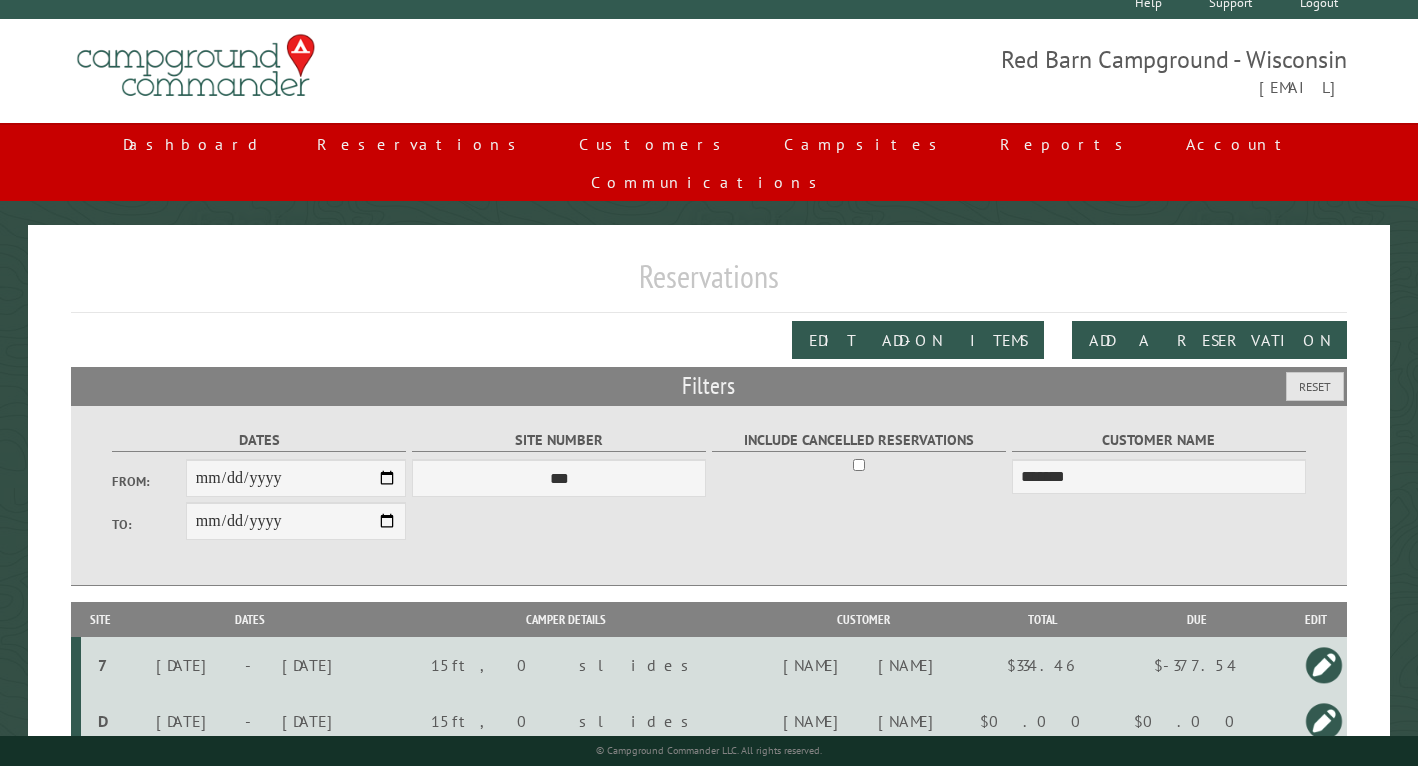 type on "**********" 